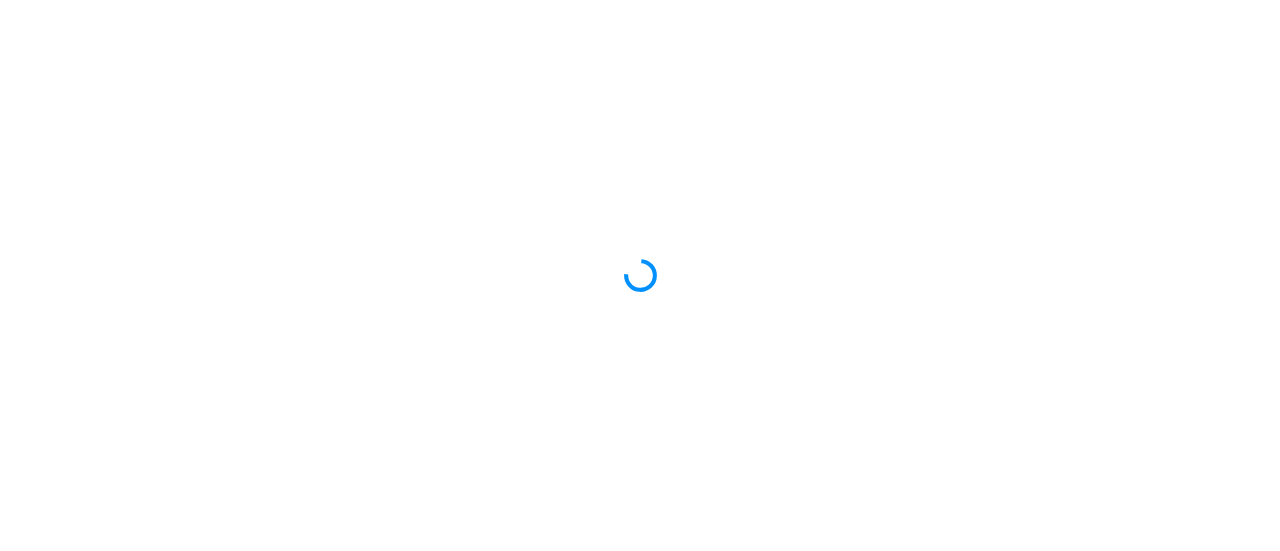 scroll, scrollTop: 0, scrollLeft: 0, axis: both 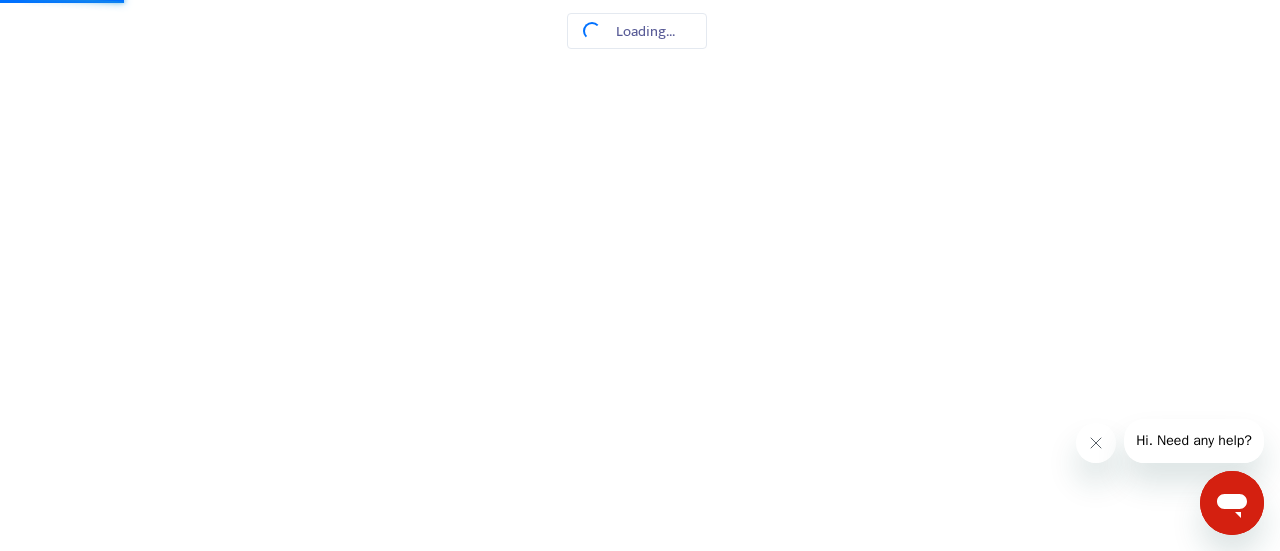 drag, startPoint x: 0, startPoint y: 0, endPoint x: 558, endPoint y: 263, distance: 616.8736 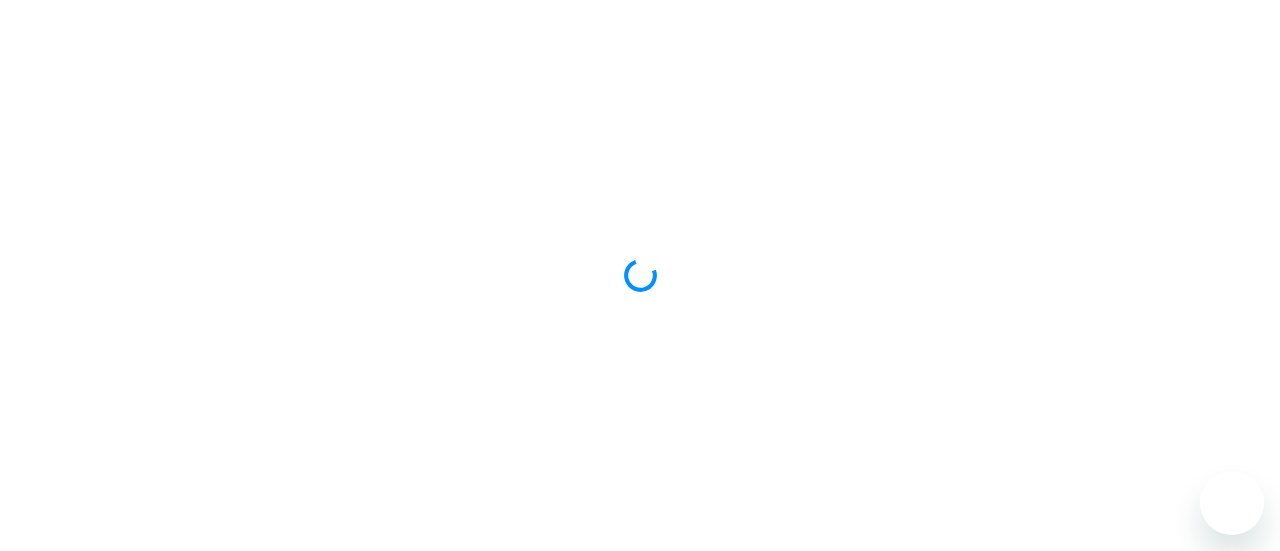 scroll, scrollTop: 0, scrollLeft: 0, axis: both 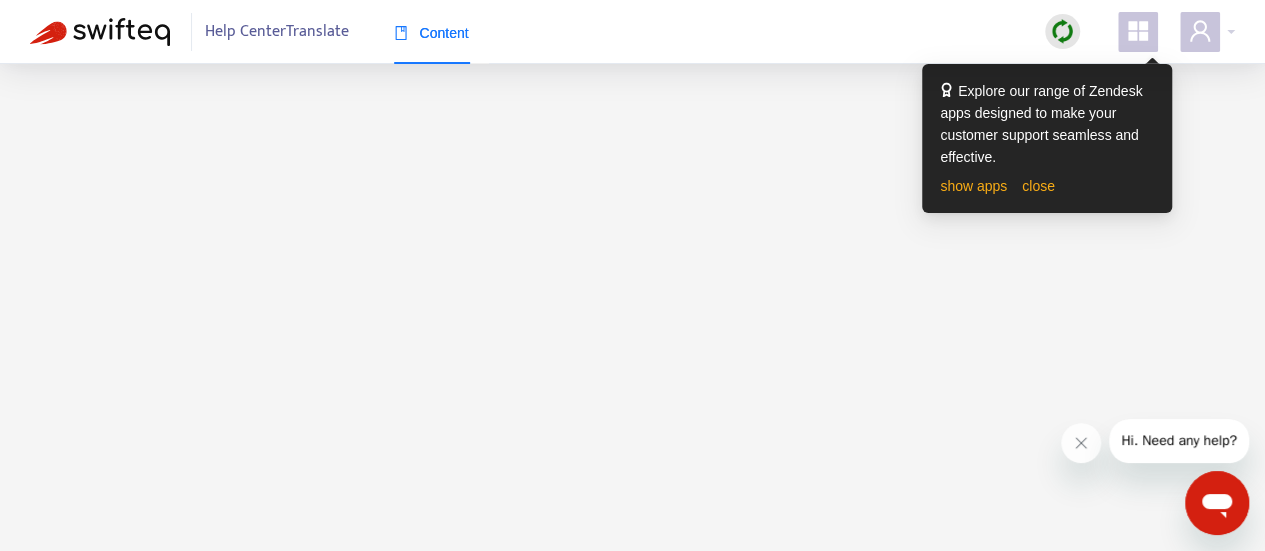 click at bounding box center [632, 339] 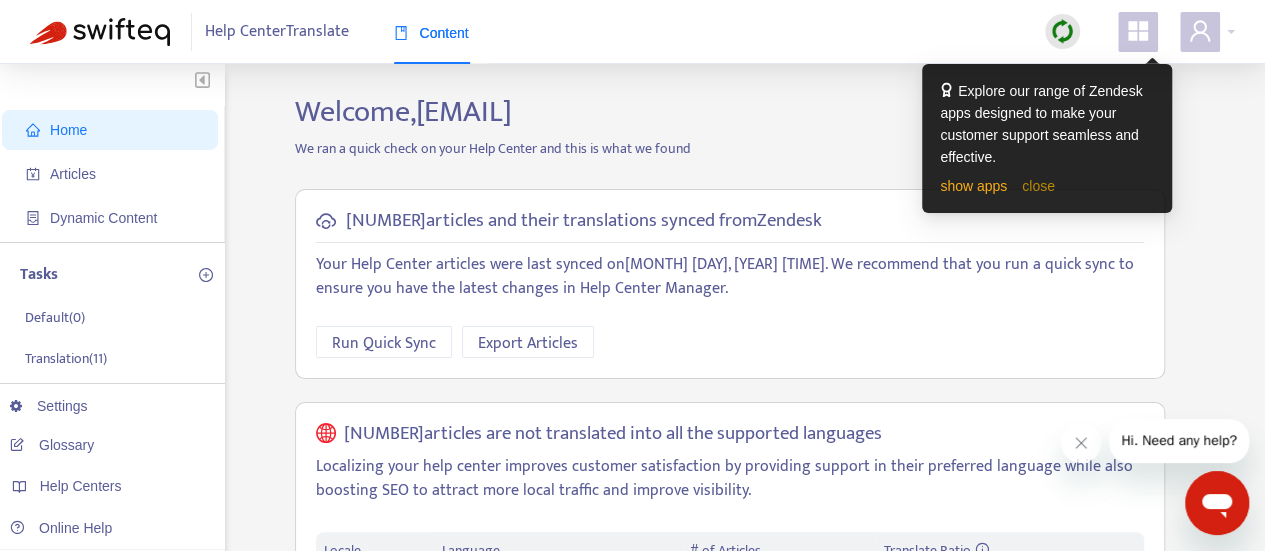 click on "close" at bounding box center [1038, 186] 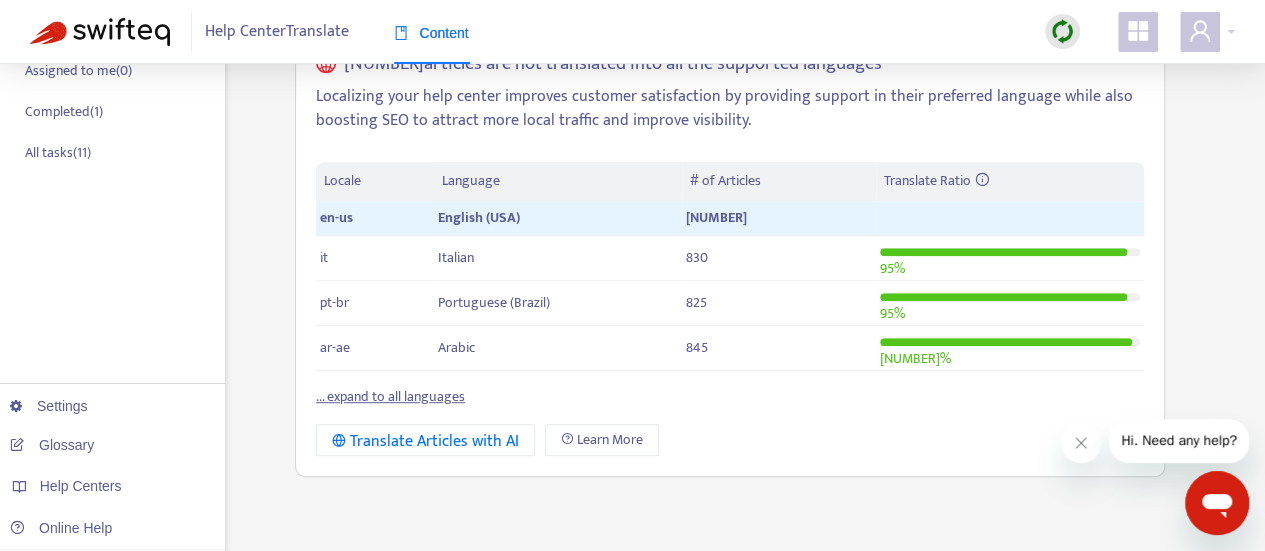 scroll, scrollTop: 334, scrollLeft: 0, axis: vertical 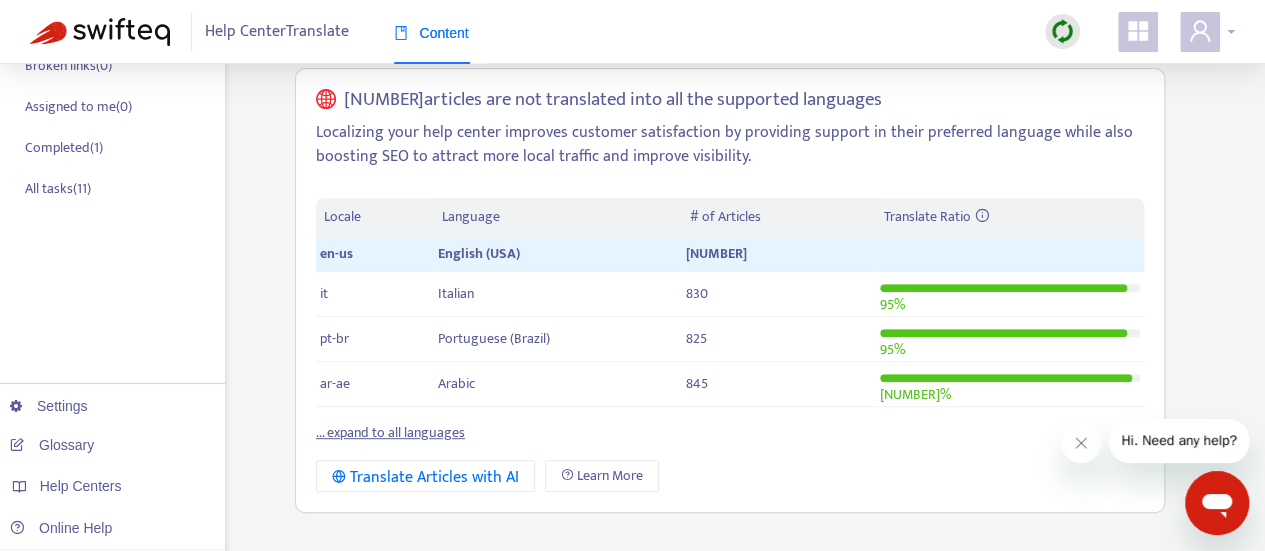 click 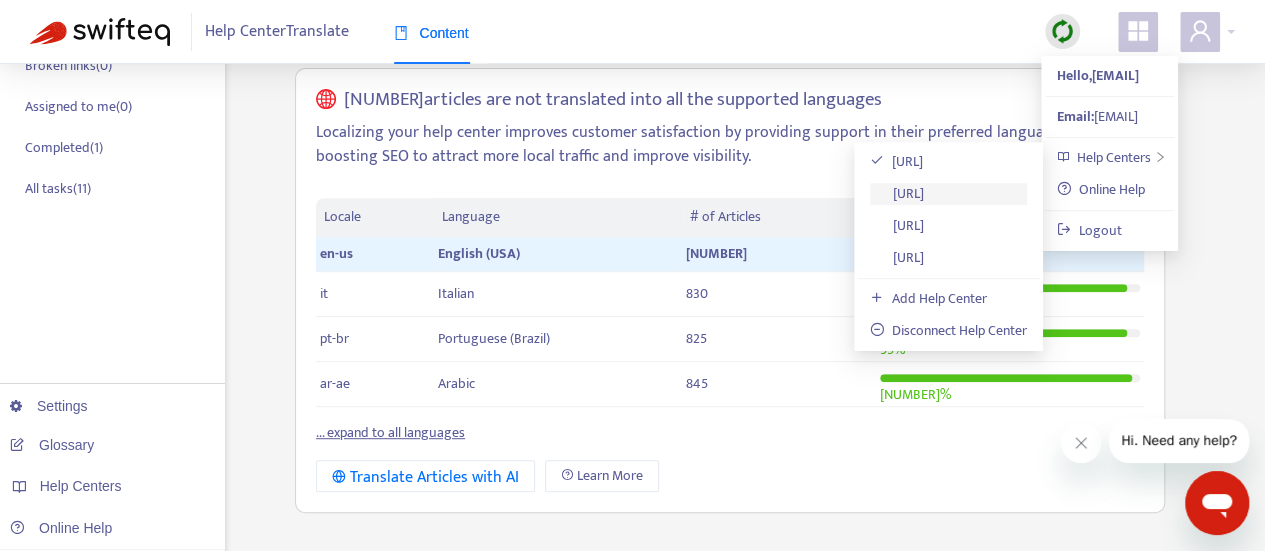 click on "[URL]" at bounding box center (897, 193) 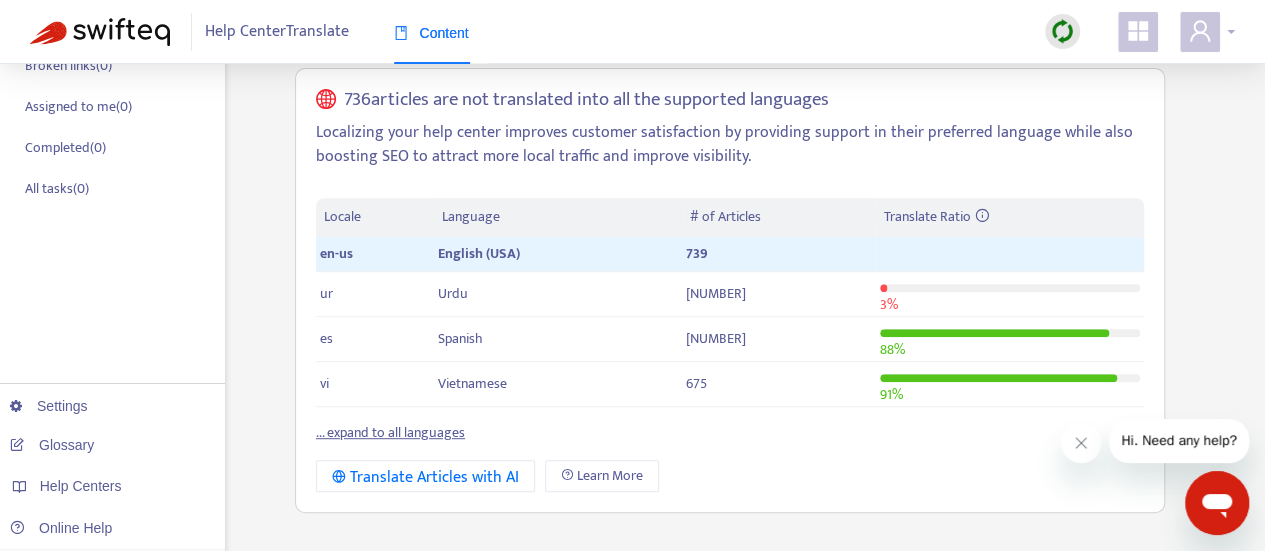 click 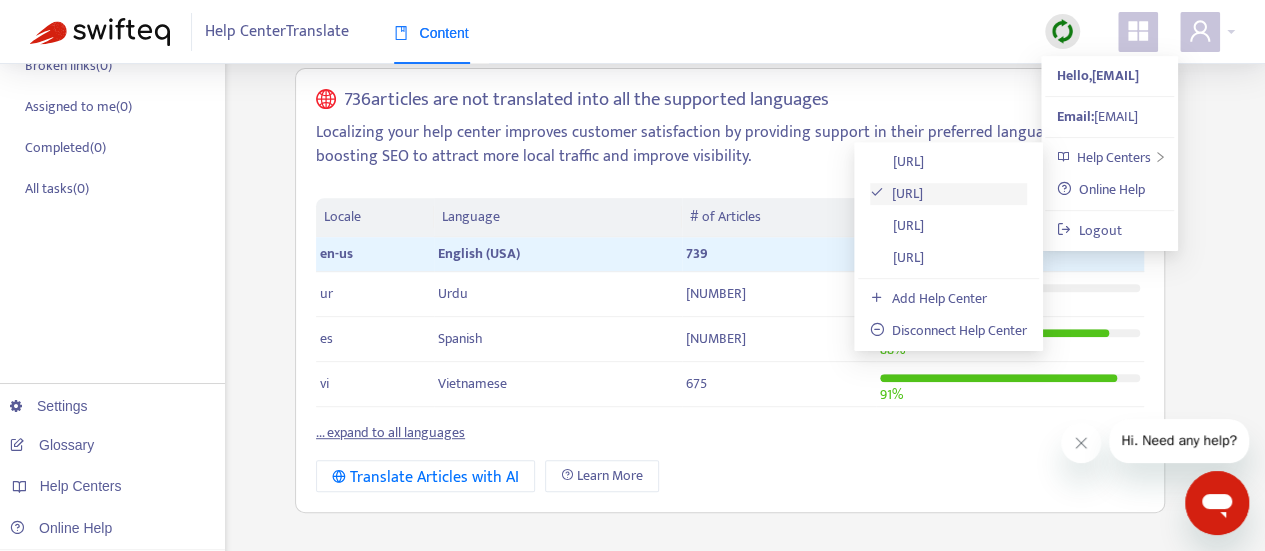 click on "[URL]" at bounding box center (896, 193) 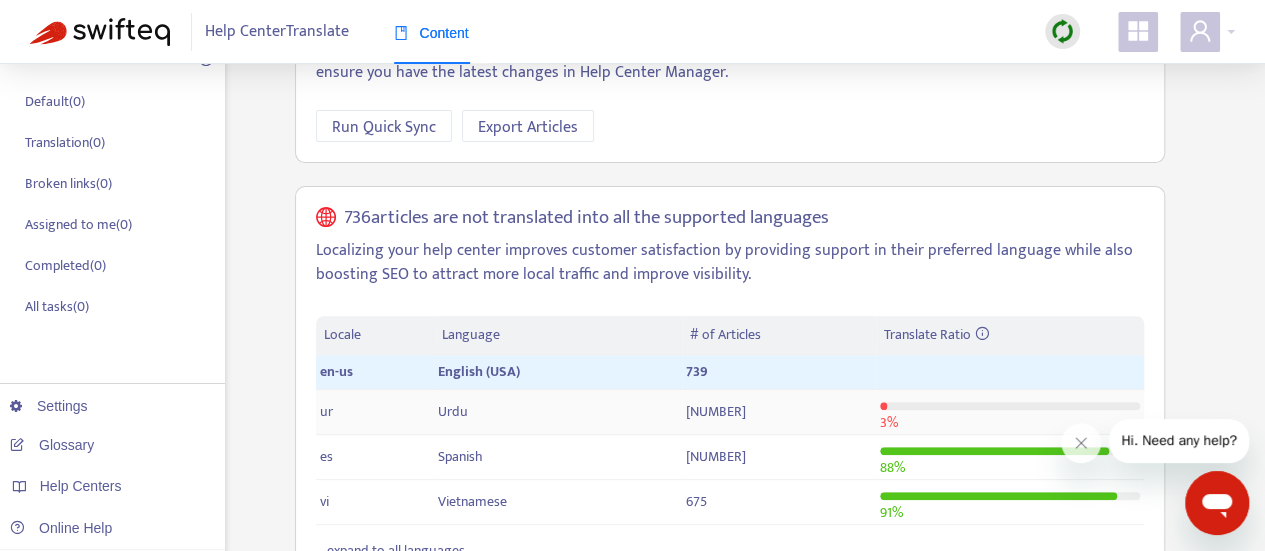 scroll, scrollTop: 0, scrollLeft: 0, axis: both 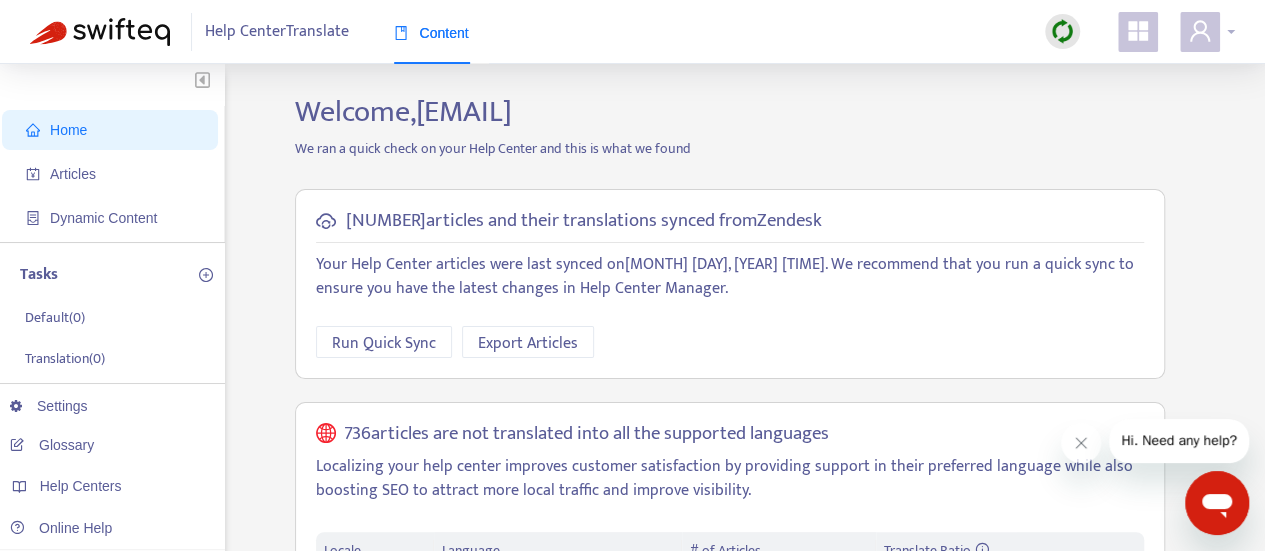 click at bounding box center [1207, 32] 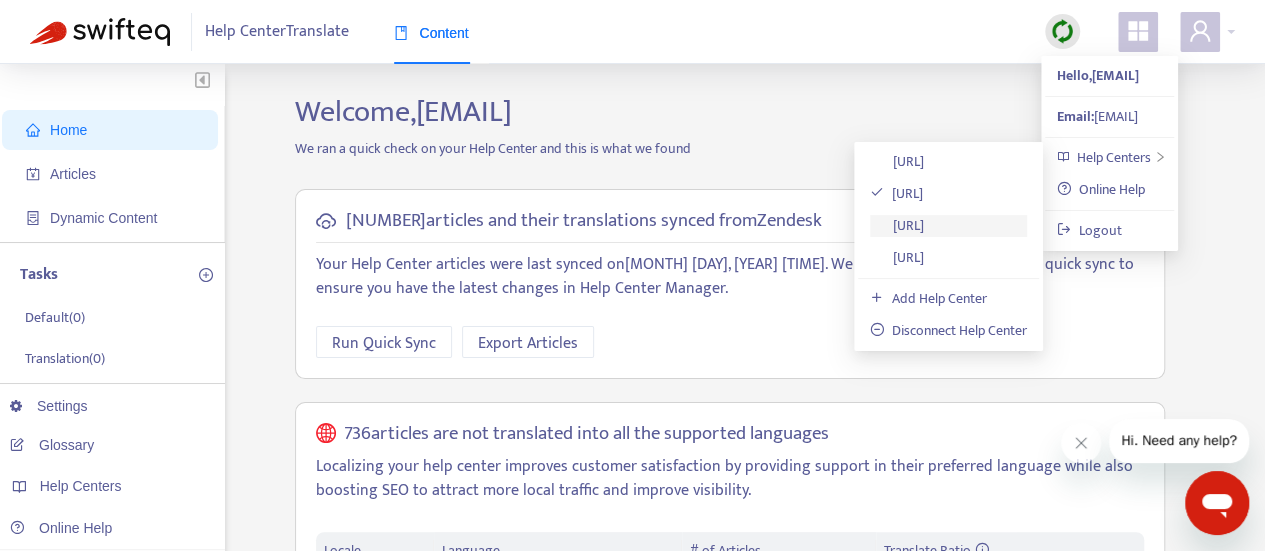 click on "[URL]" at bounding box center (897, 225) 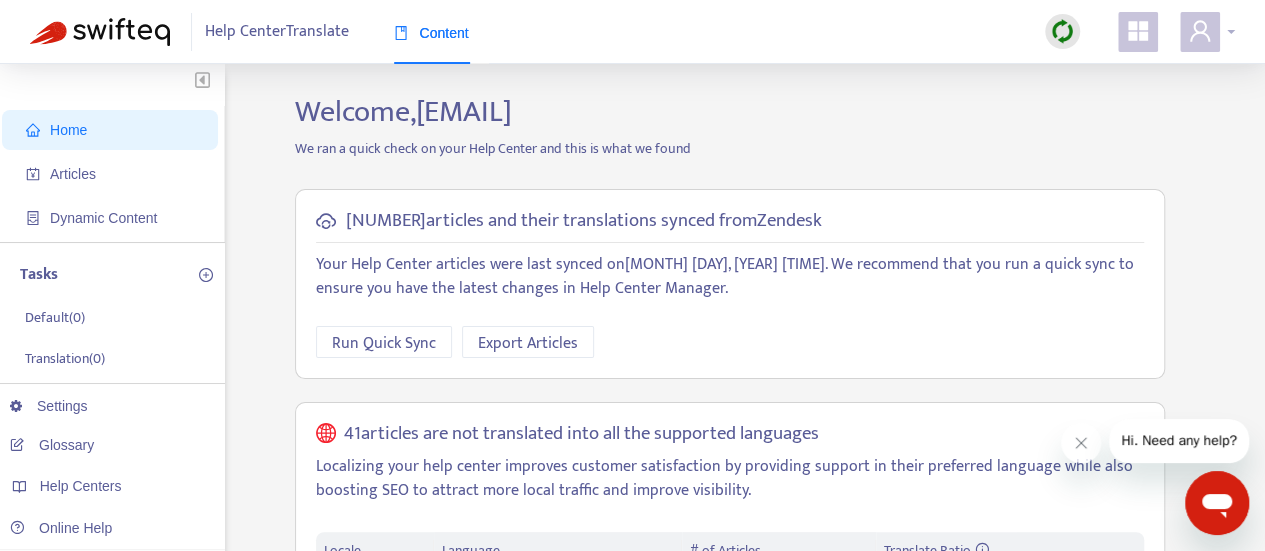 click 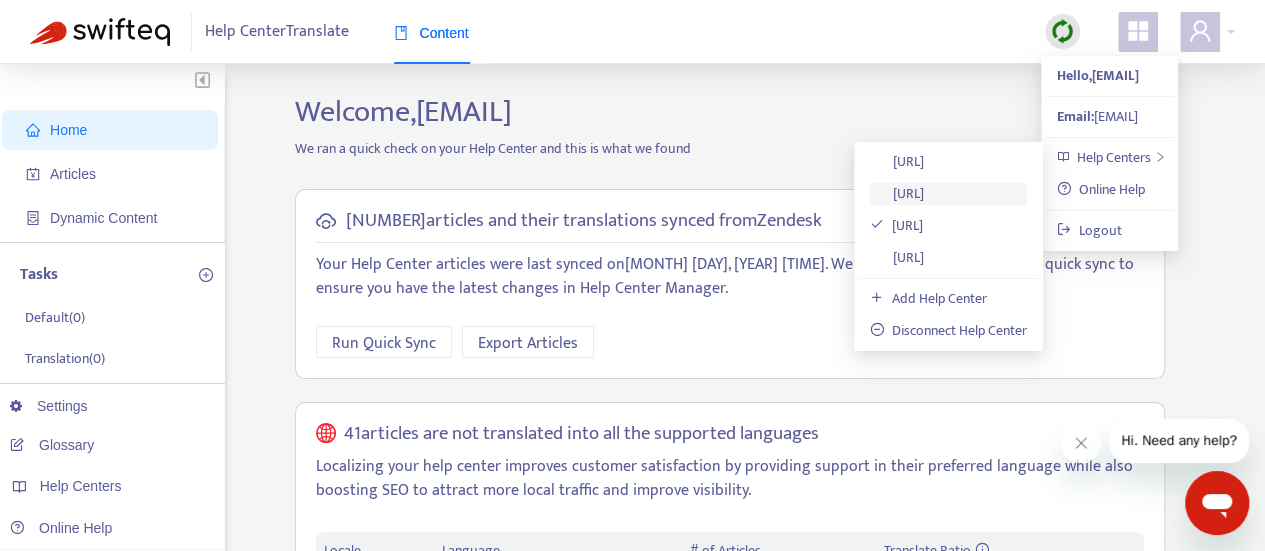 click on "[URL]" at bounding box center (897, 193) 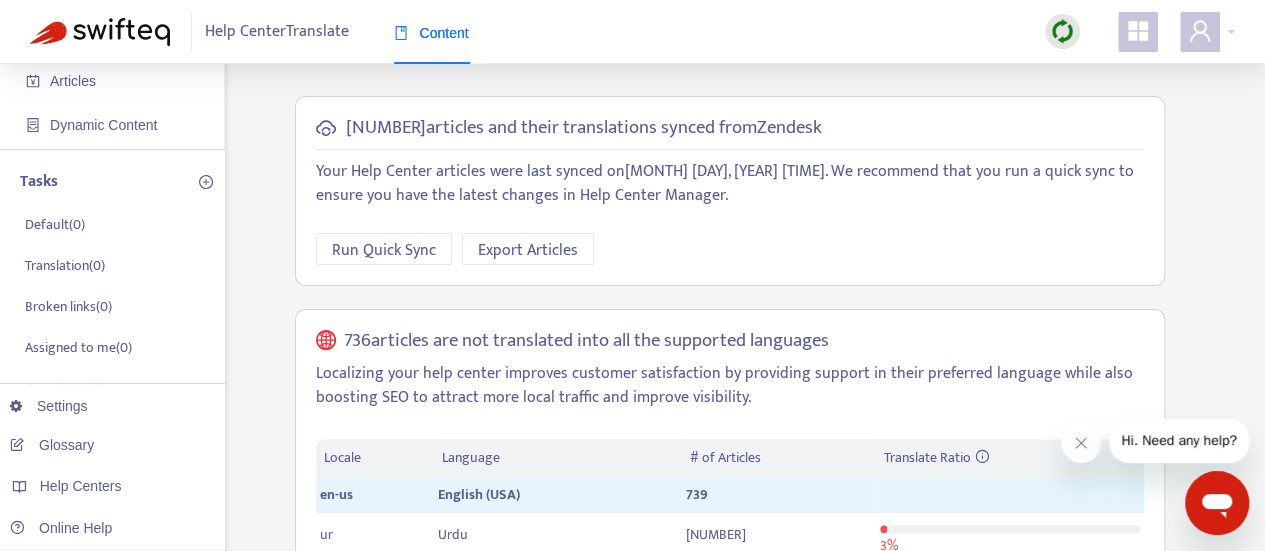 scroll, scrollTop: 106, scrollLeft: 0, axis: vertical 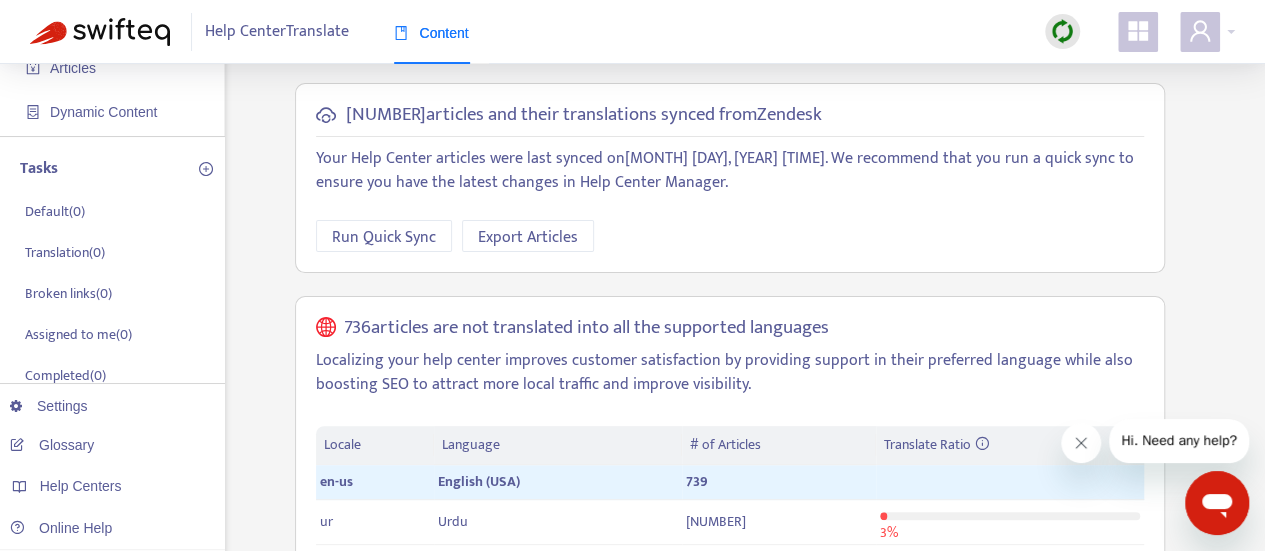 click 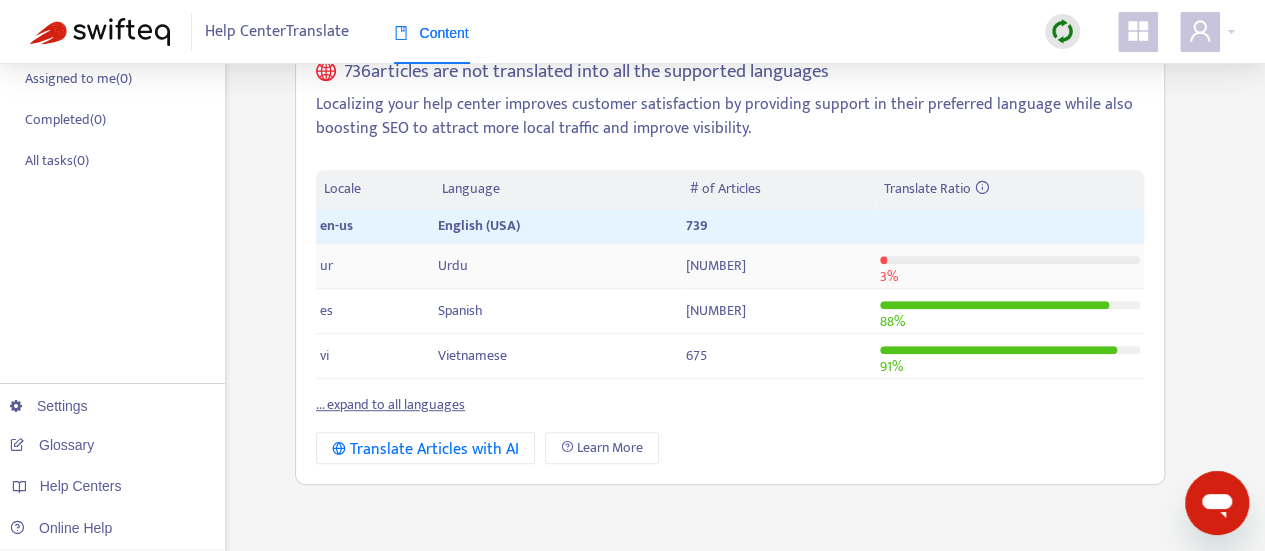 scroll, scrollTop: 415, scrollLeft: 0, axis: vertical 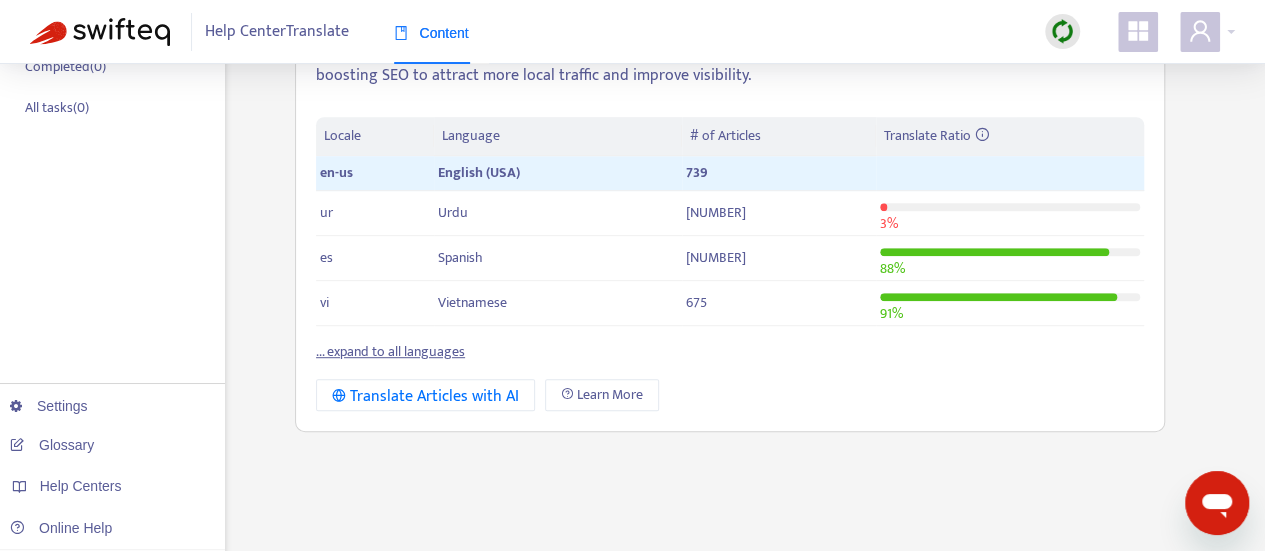 click on "... expand to all languages" at bounding box center [390, 351] 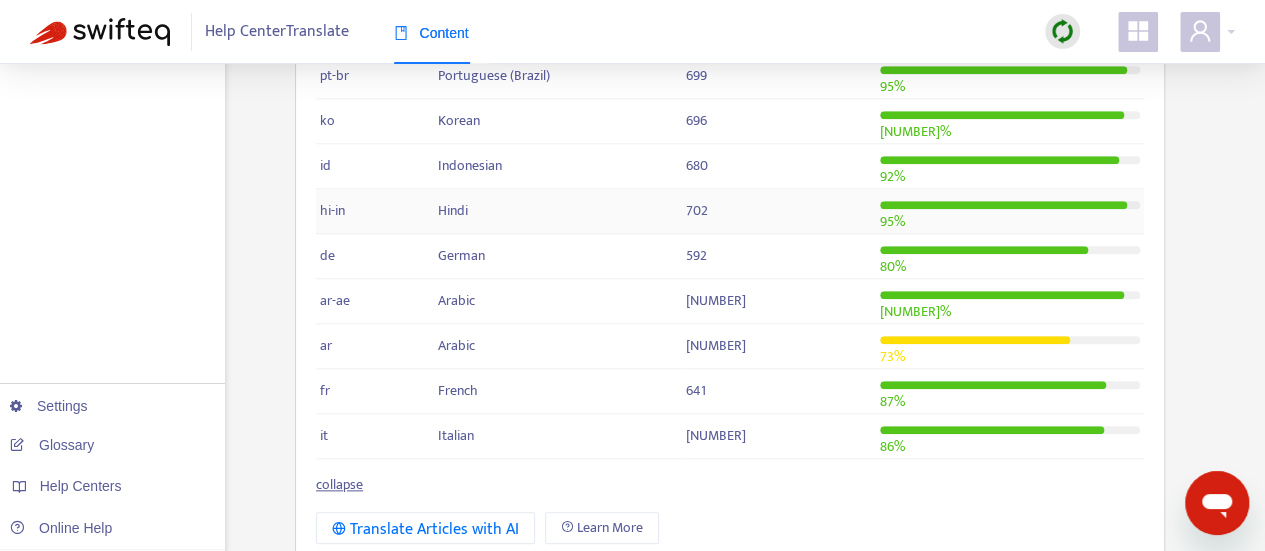 scroll, scrollTop: 866, scrollLeft: 0, axis: vertical 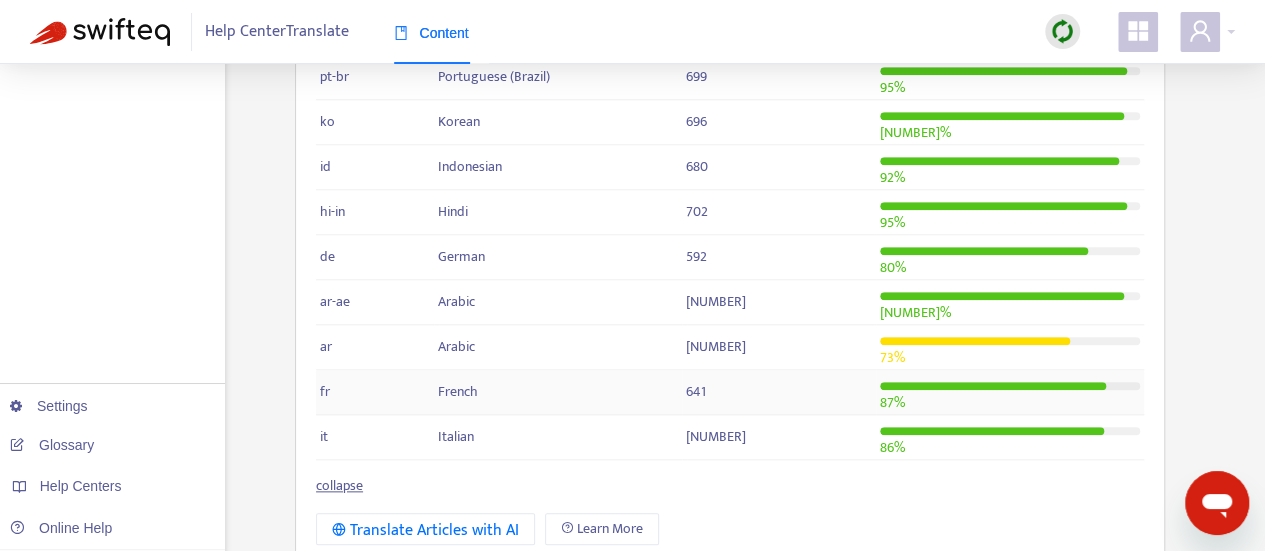 click on "French" at bounding box center [558, 392] 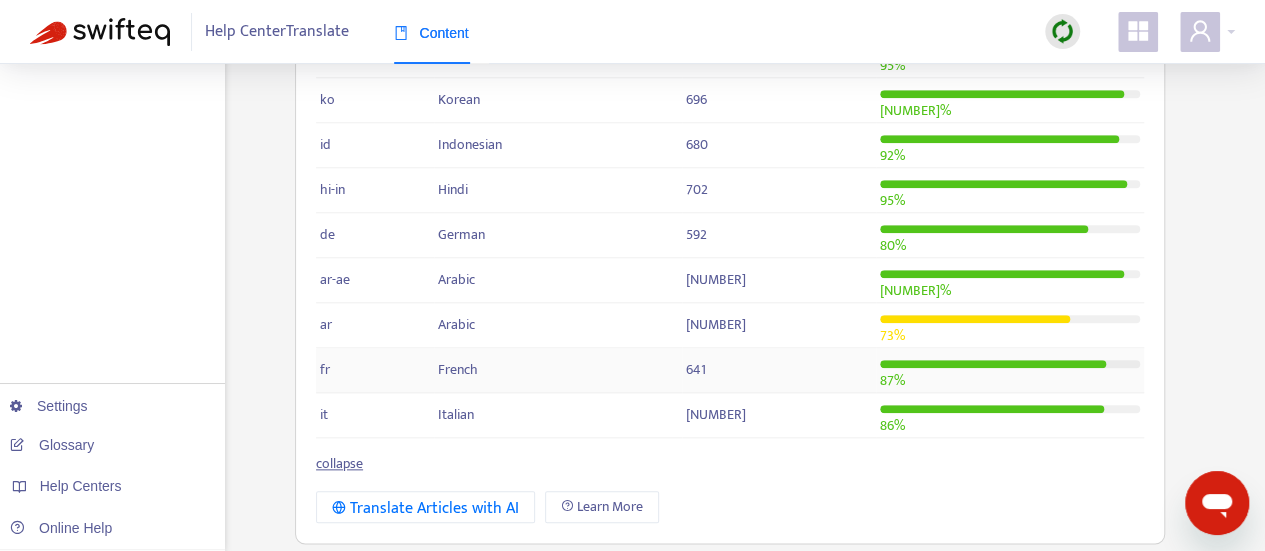 click on "fr" at bounding box center [375, 370] 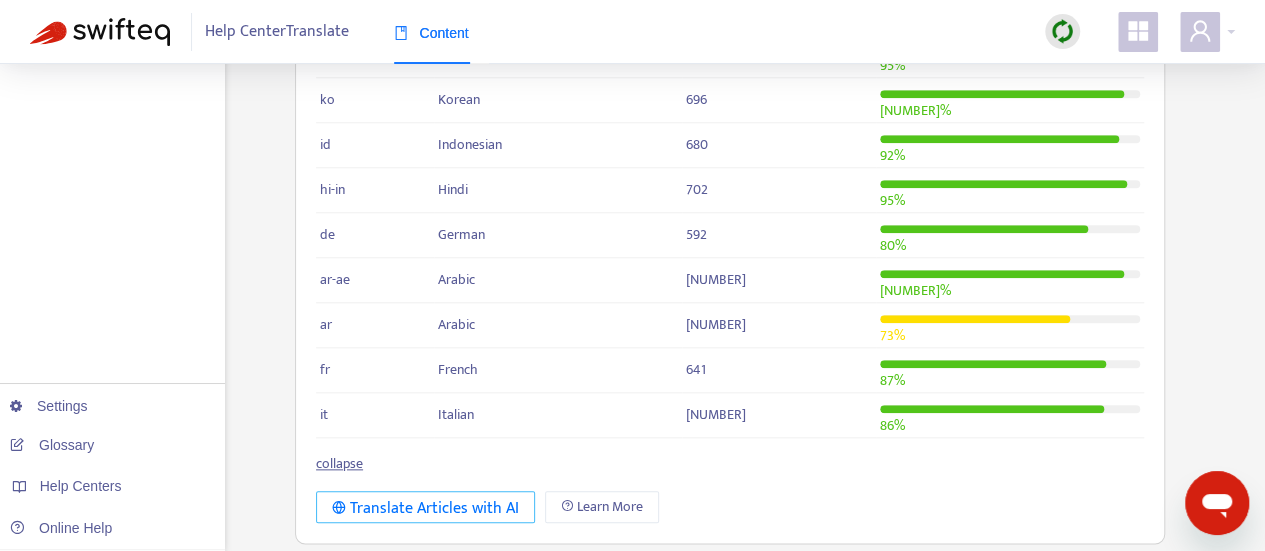 click on "Translate Articles with AI" at bounding box center [425, 508] 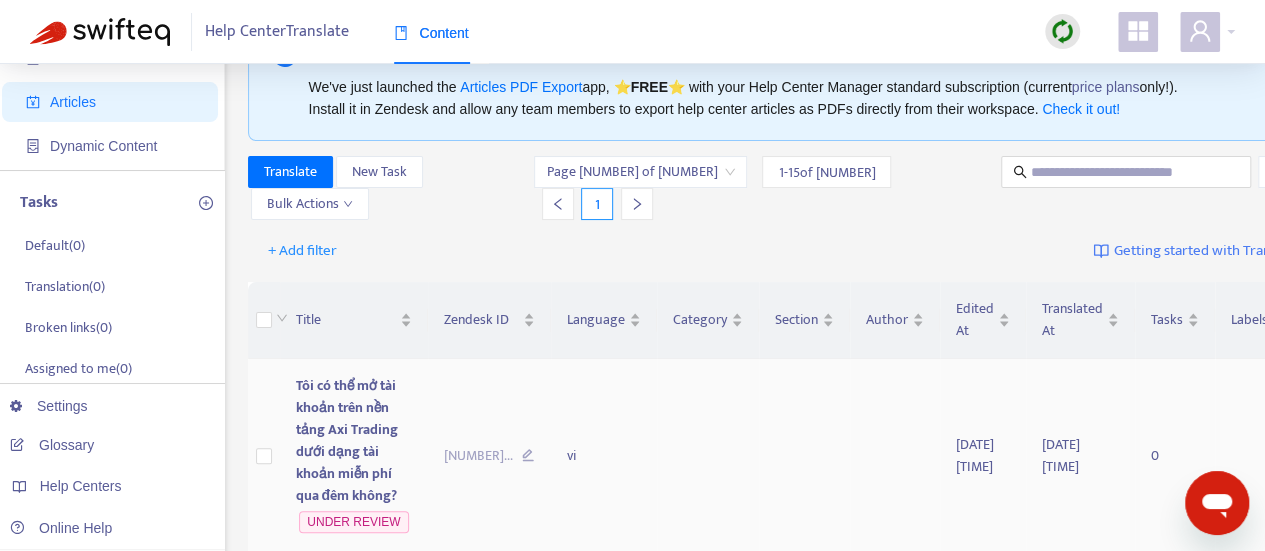 scroll, scrollTop: 73, scrollLeft: 0, axis: vertical 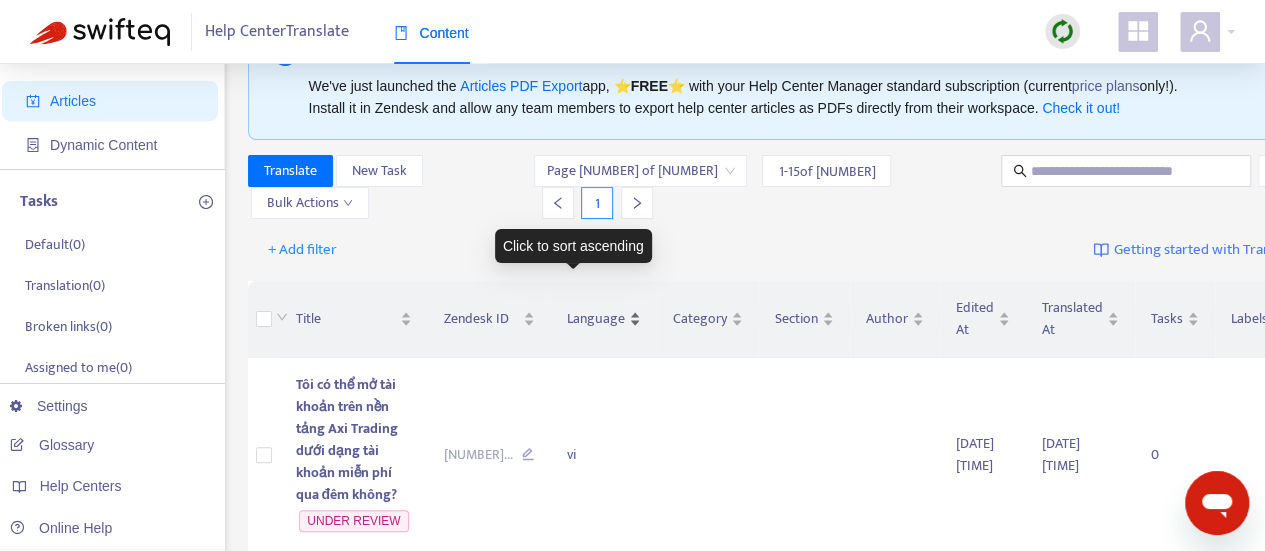 click on "Language" at bounding box center [604, 319] 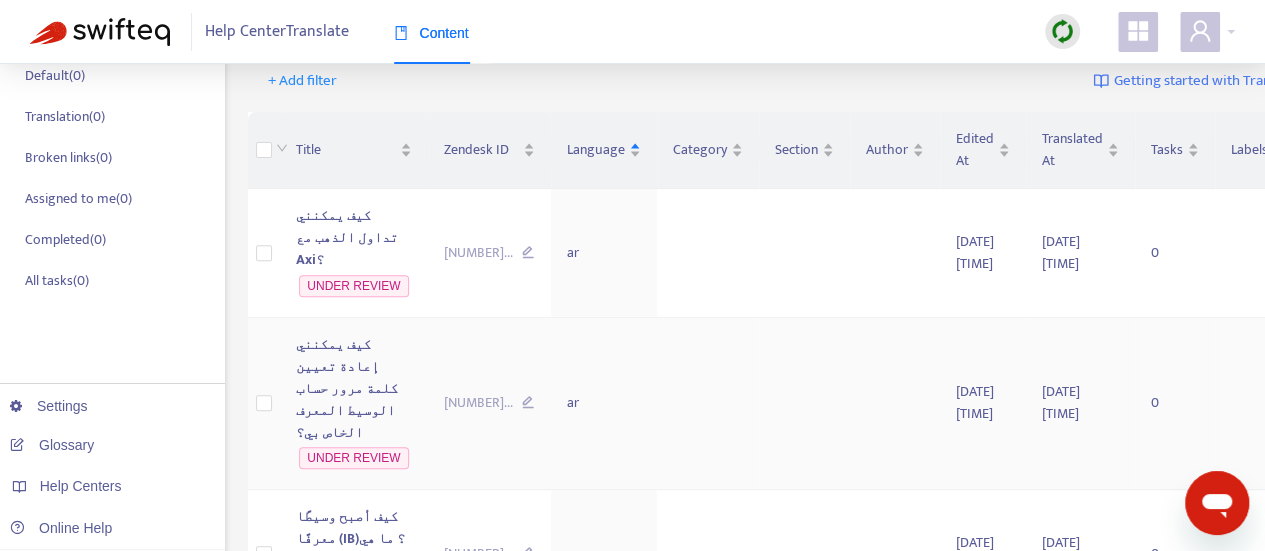 scroll, scrollTop: 0, scrollLeft: 0, axis: both 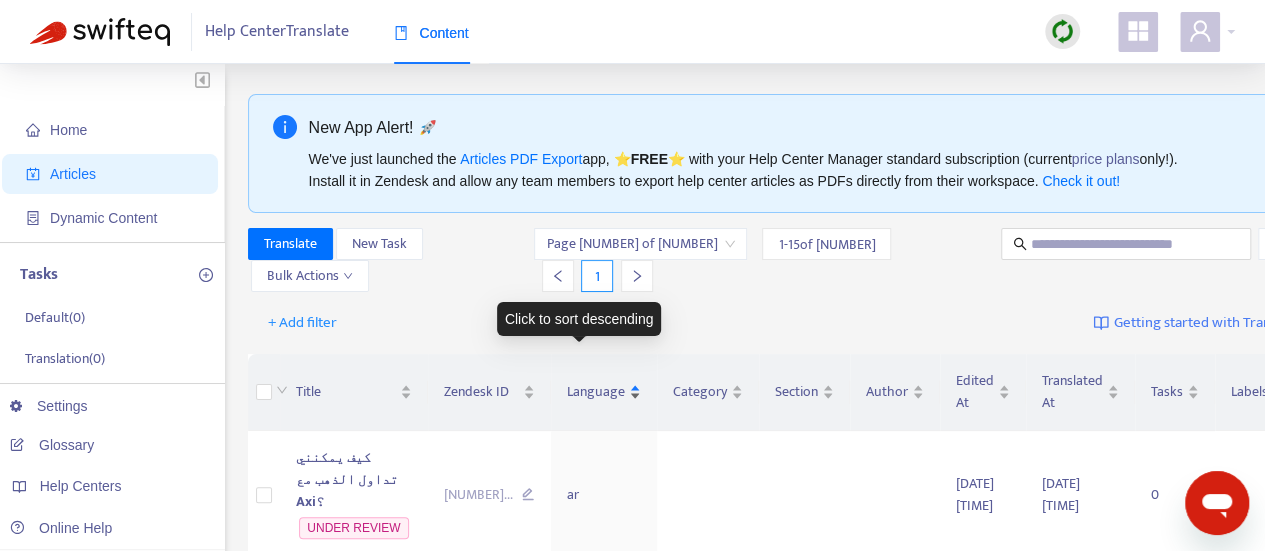 click on "Language" at bounding box center [604, 392] 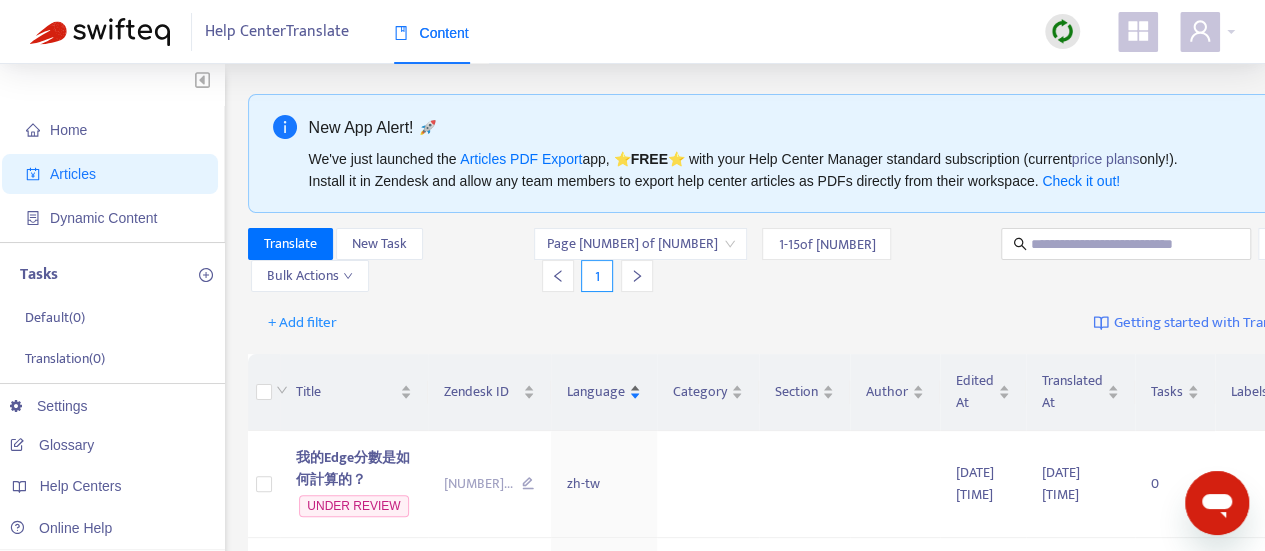 click on "Language" at bounding box center (604, 392) 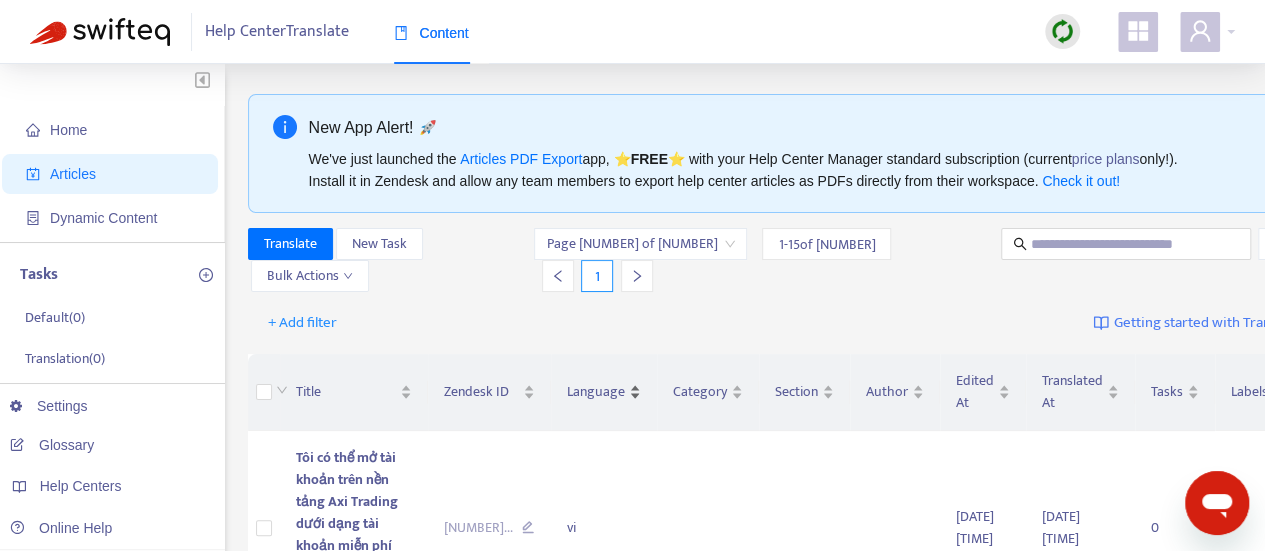 click on "Language" at bounding box center [604, 392] 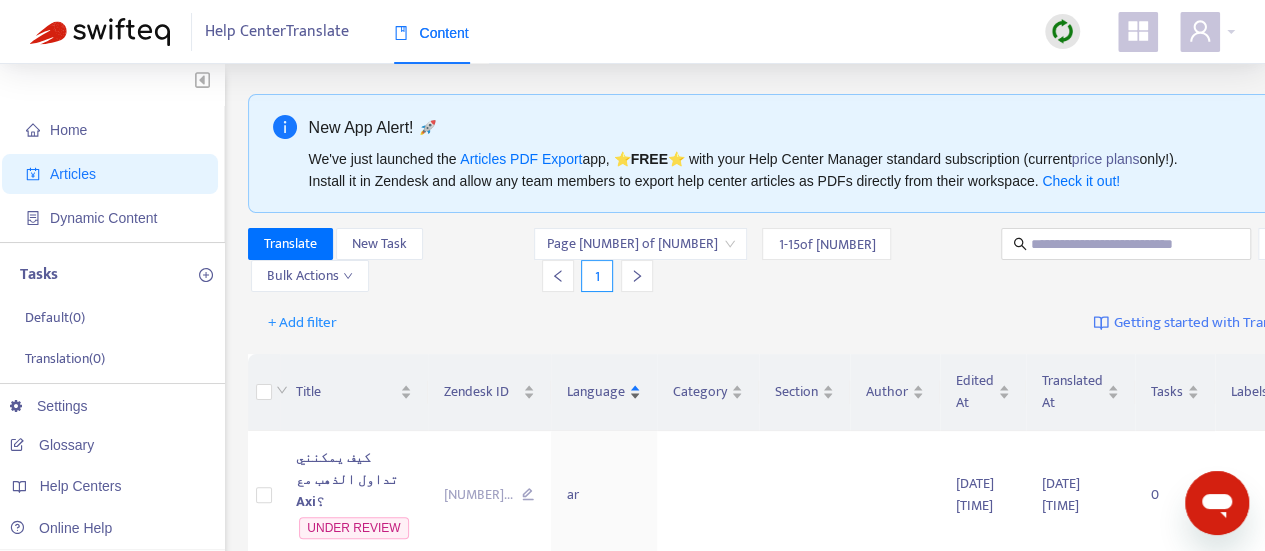 click on "Language" at bounding box center (604, 392) 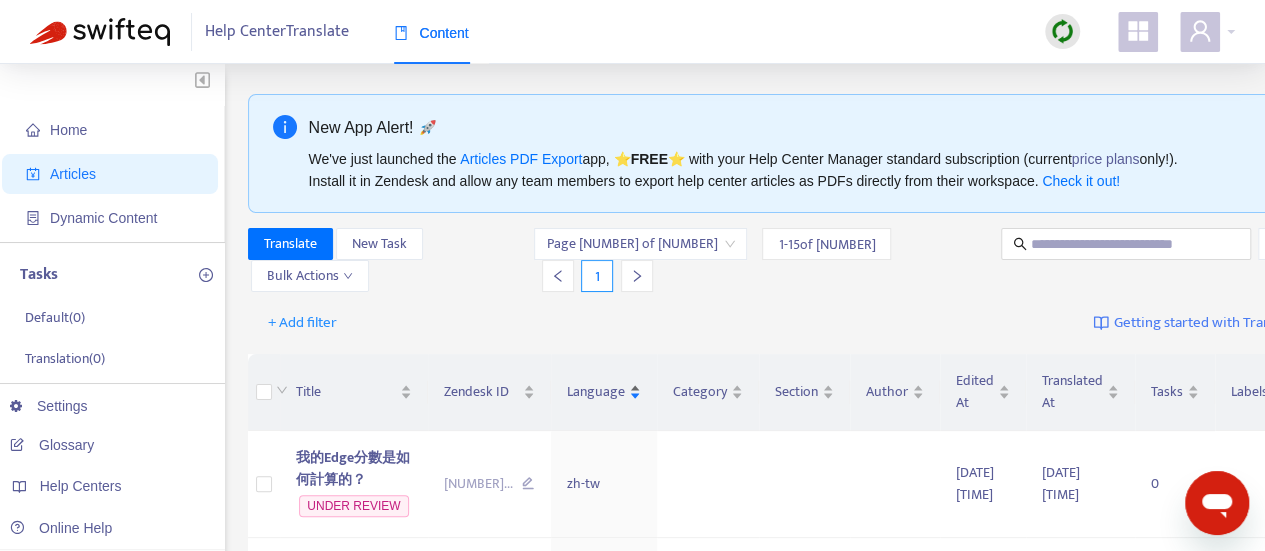 click on "Language" at bounding box center (604, 392) 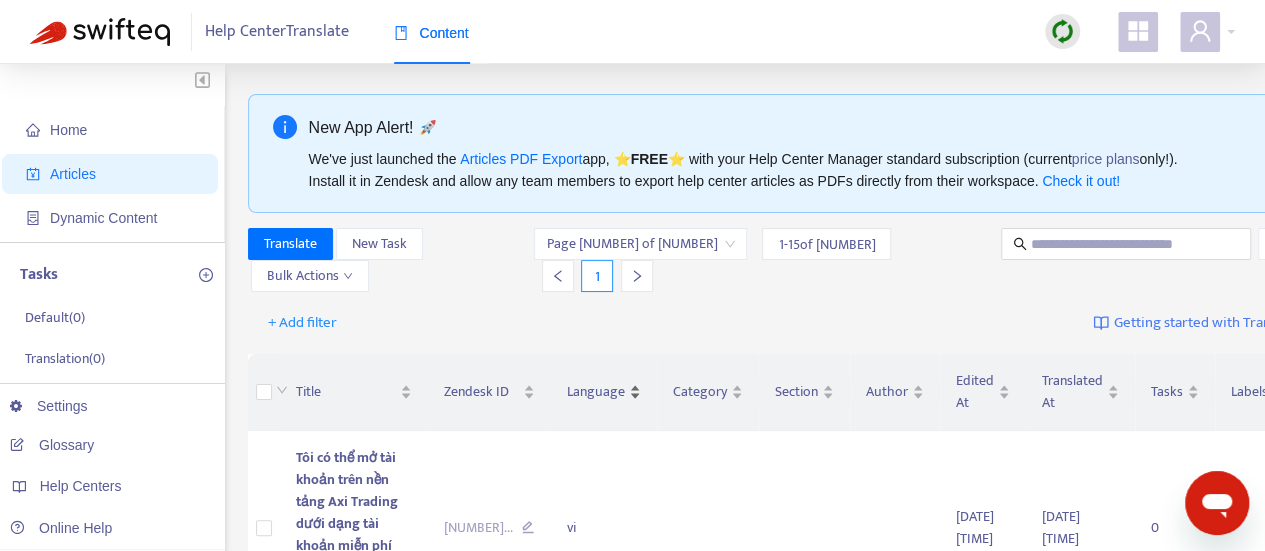 click on "Language" at bounding box center [604, 392] 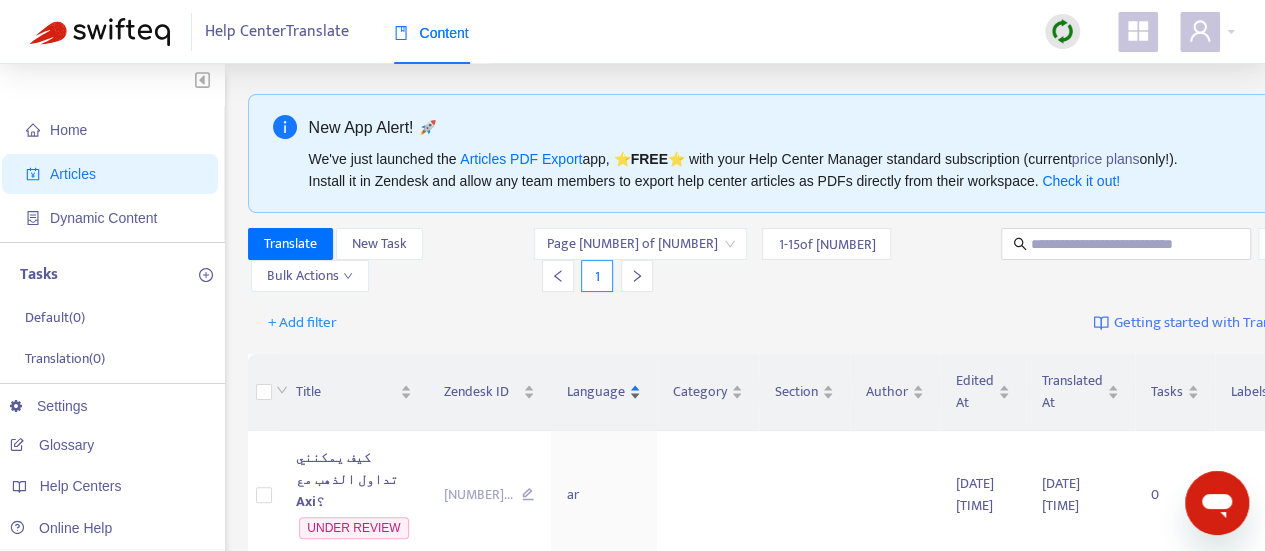 click on "Language" at bounding box center [604, 392] 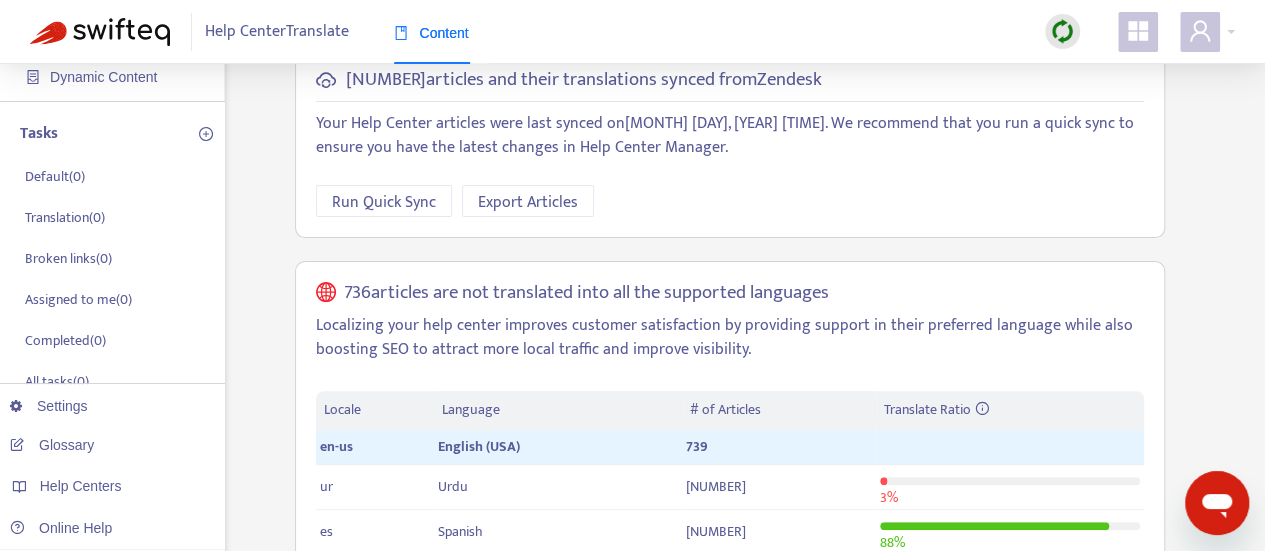 scroll, scrollTop: 146, scrollLeft: 0, axis: vertical 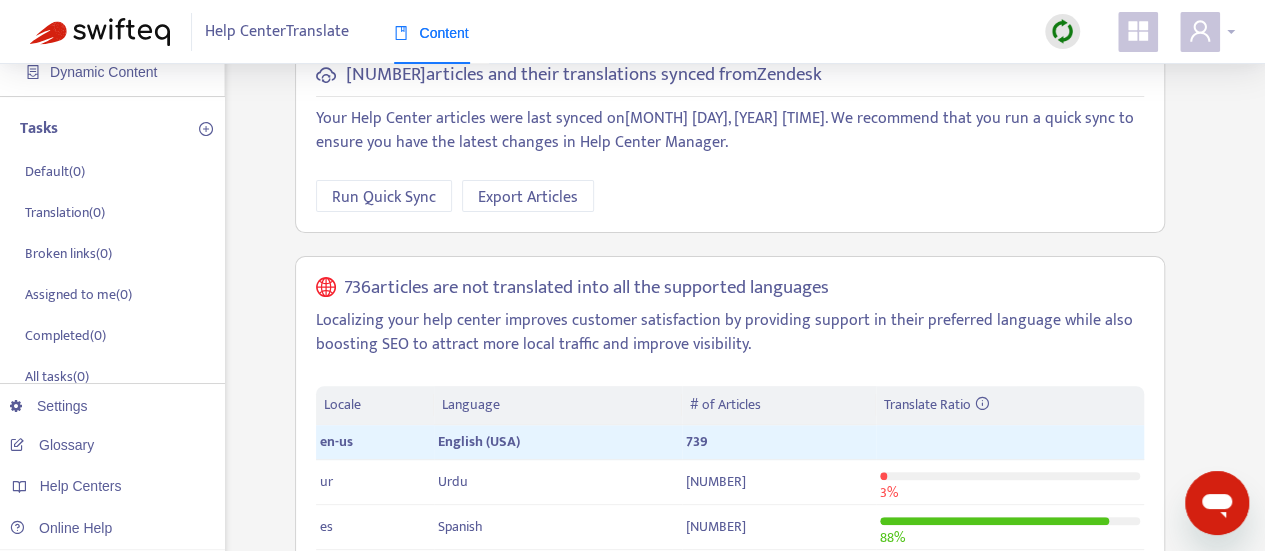 click 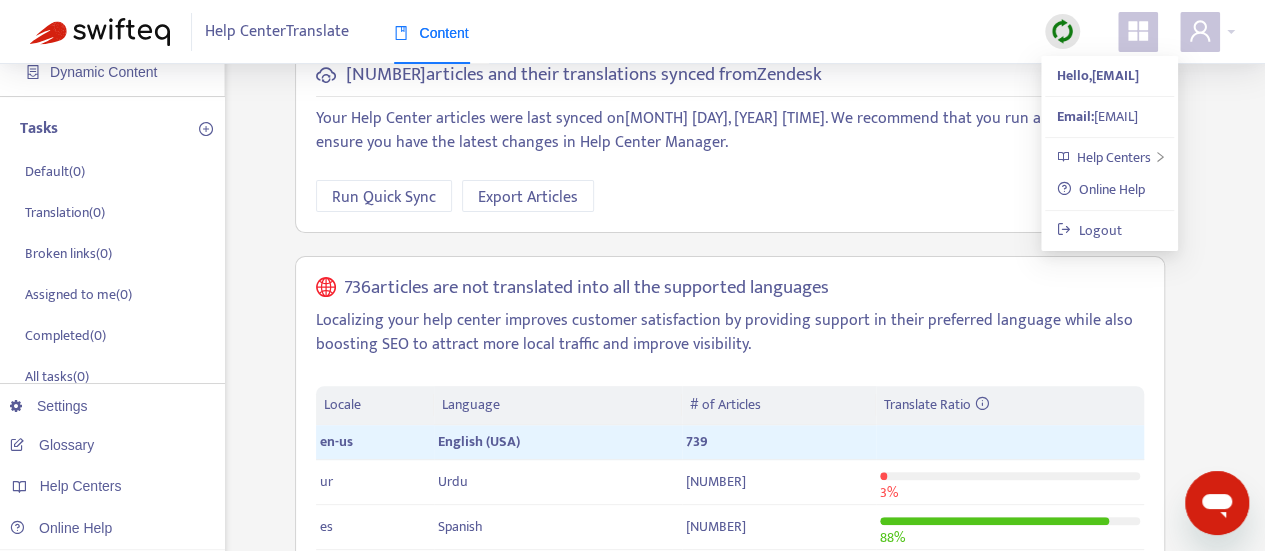 click on "Home Articles Dynamic Content Tasks Default  ( 0 ) Translation  ( 0 ) Broken links  ( 0 ) Assigned to me  ( 0 ) Completed  ( 0 ) All tasks  ( 0 ) Settings Glossary Help Centers Online Help Welcome,  [EMAIL] We ran a quick check on your Help Center and this is what we found [NUMBER]  articles and their translations synced from  Zendesk Your Help Center articles were last synced on  [MONTH] [DAY], [YEAR] [TIME] . We recommend that you run a quick sync to ensure you have the latest changes in Help Center Manager. Run Quick Sync Export Articles [NUMBER]  articles are not translated into all the supported languages Localizing your help center improves customer satisfaction by providing support in their preferred language while also boosting SEO to attract more local traffic and improve visibility. Locale Language # of Articles Translate Ratio  en-us English (USA) [NUMBER] ur Urdu [NUMBER] [PERCENT] % es Spanish [NUMBER] [PERCENT] % vi Vietnamese [NUMBER] [PERCENT] % ... expand to all languages  Translate Articles with AI  Learn More" at bounding box center [632, 533] 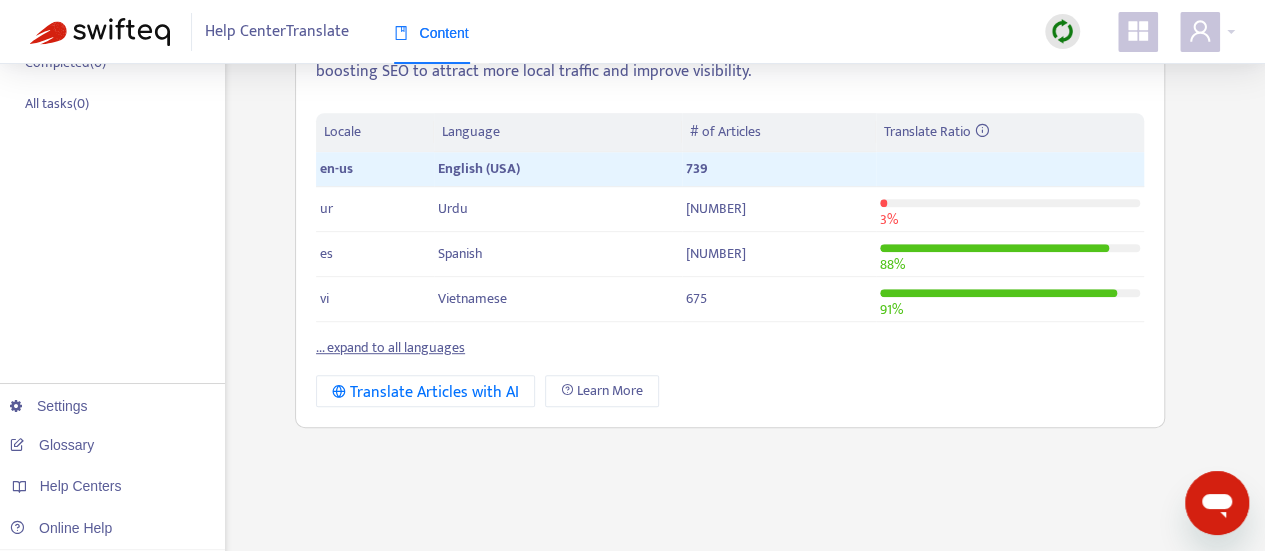 scroll, scrollTop: 428, scrollLeft: 0, axis: vertical 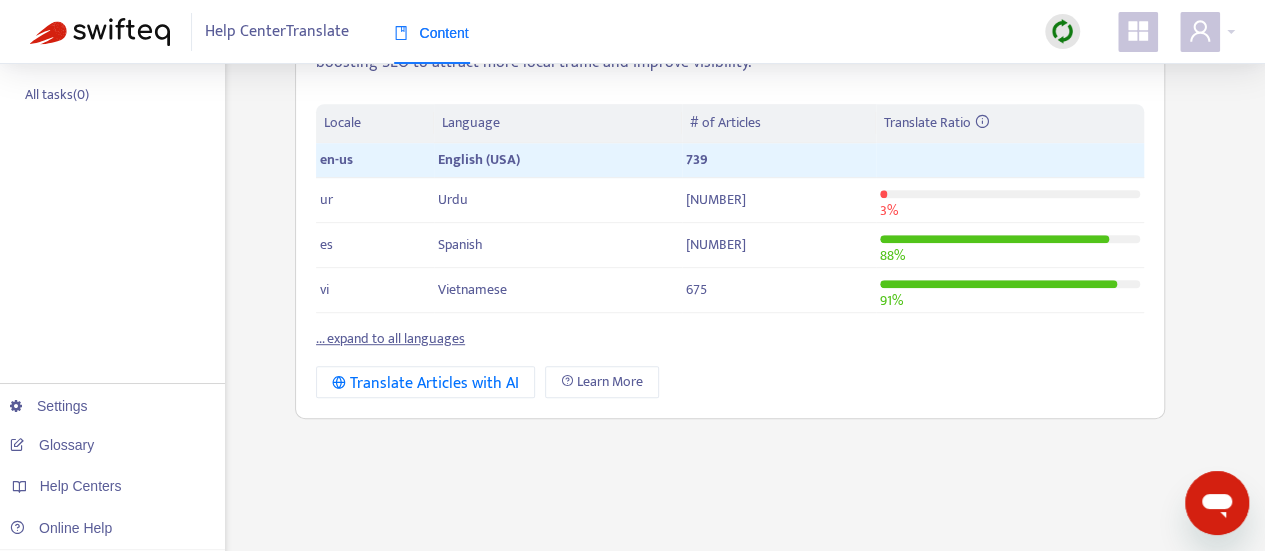 click on "... expand to all languages" at bounding box center [390, 338] 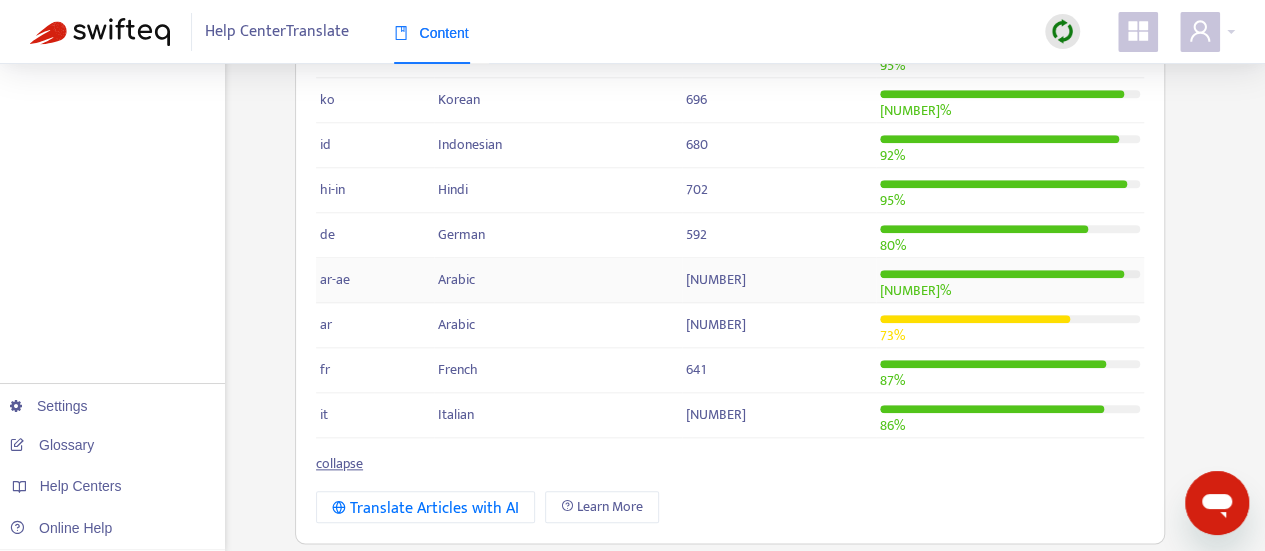 scroll, scrollTop: 888, scrollLeft: 0, axis: vertical 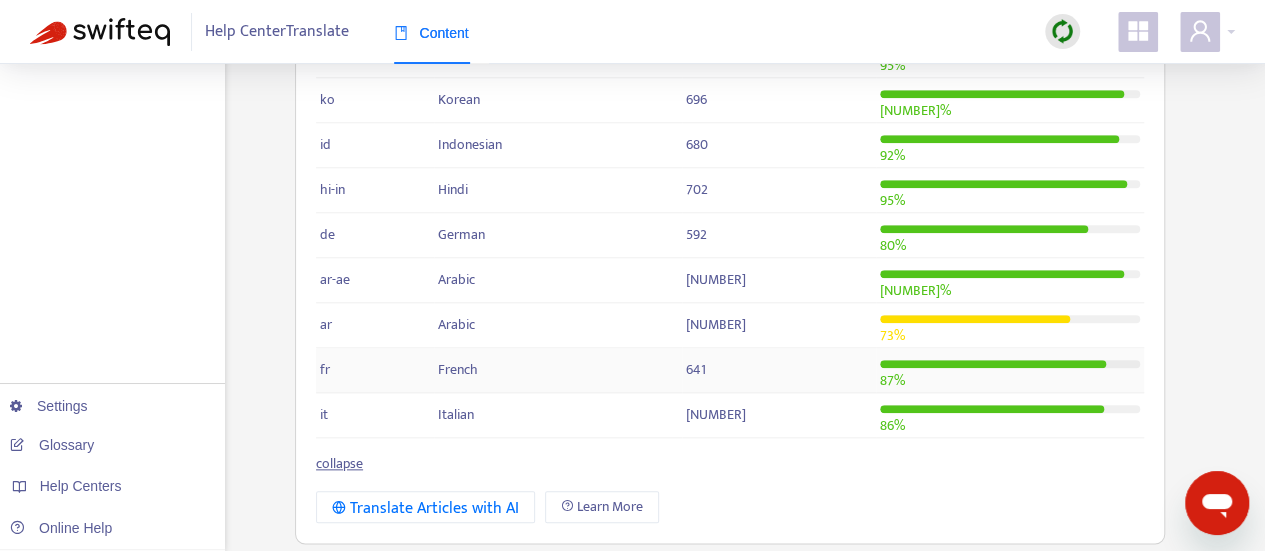 click on "French" at bounding box center (558, 370) 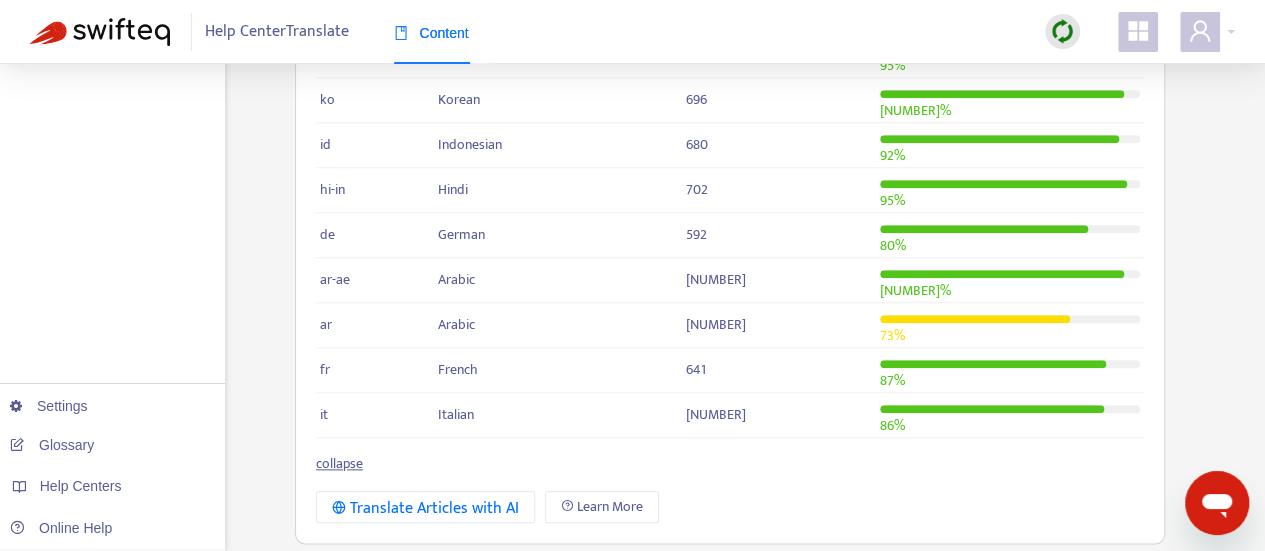 click 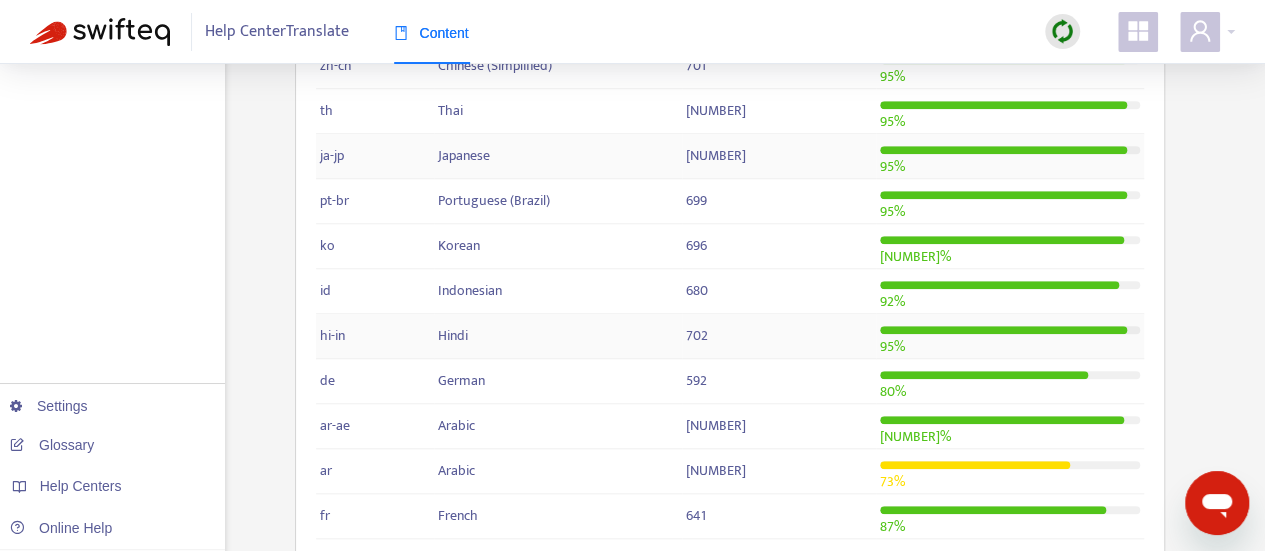 scroll, scrollTop: 888, scrollLeft: 0, axis: vertical 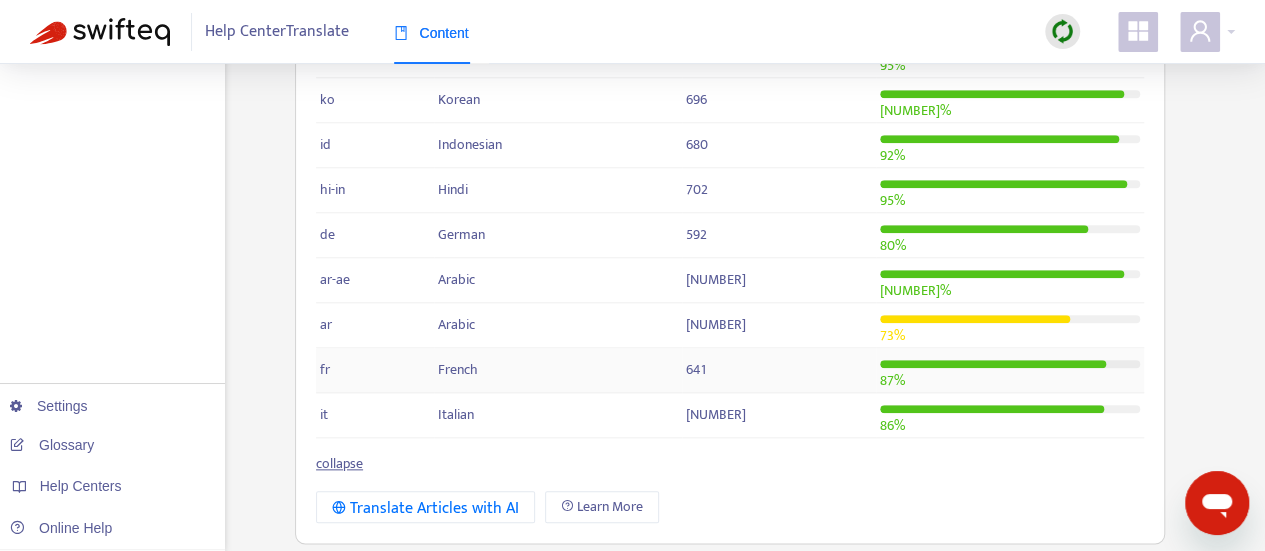click on "French" at bounding box center (458, 369) 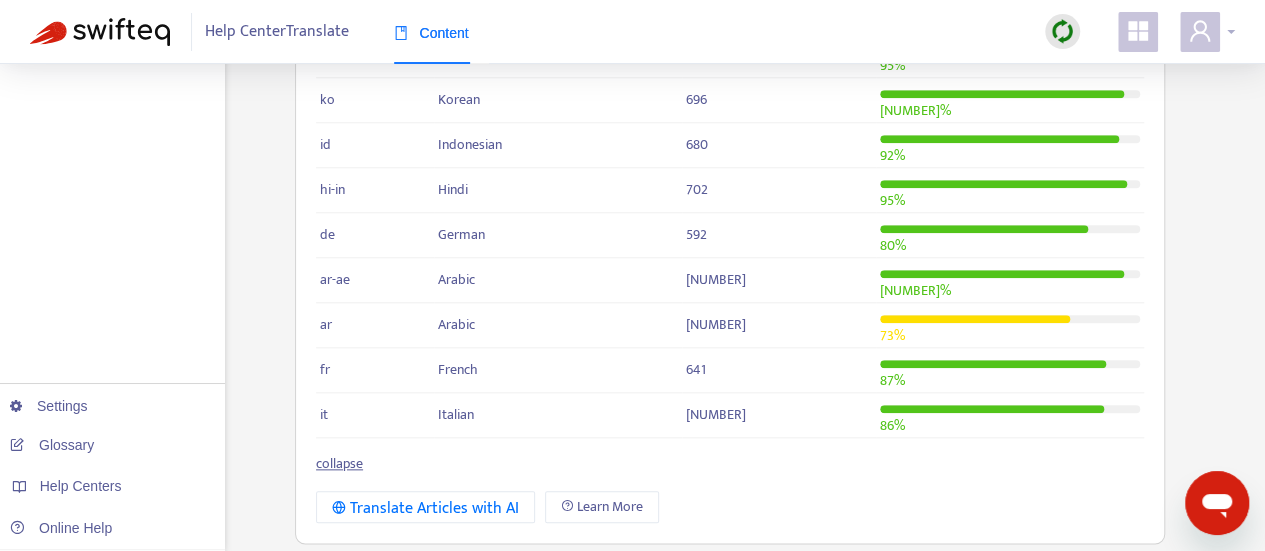 click 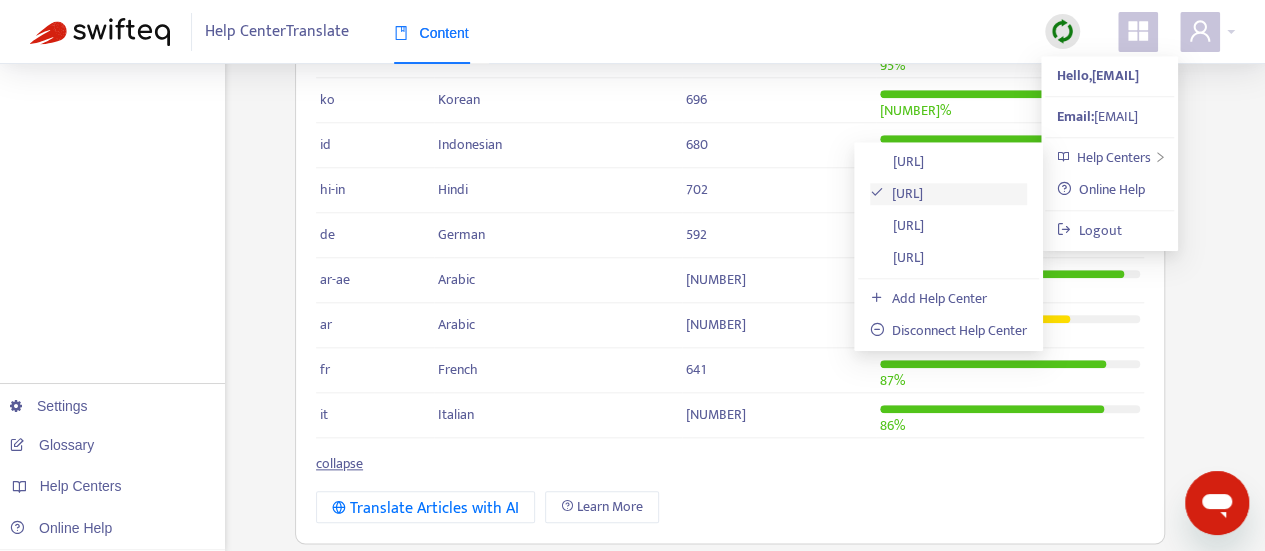 click on "[URL]" at bounding box center (896, 193) 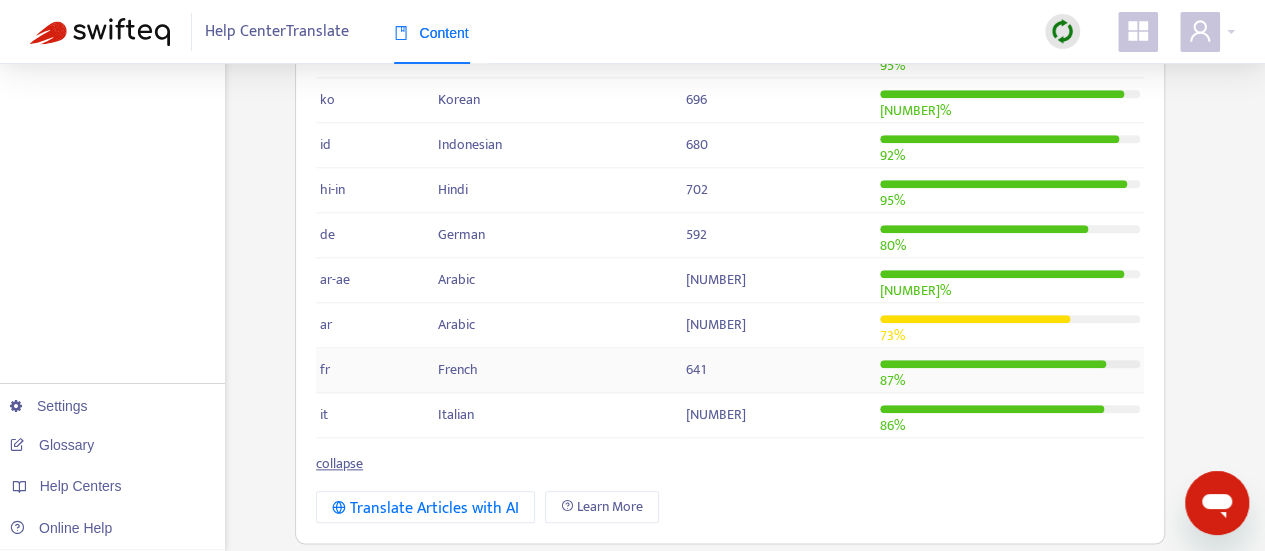 click on "French" at bounding box center (558, 370) 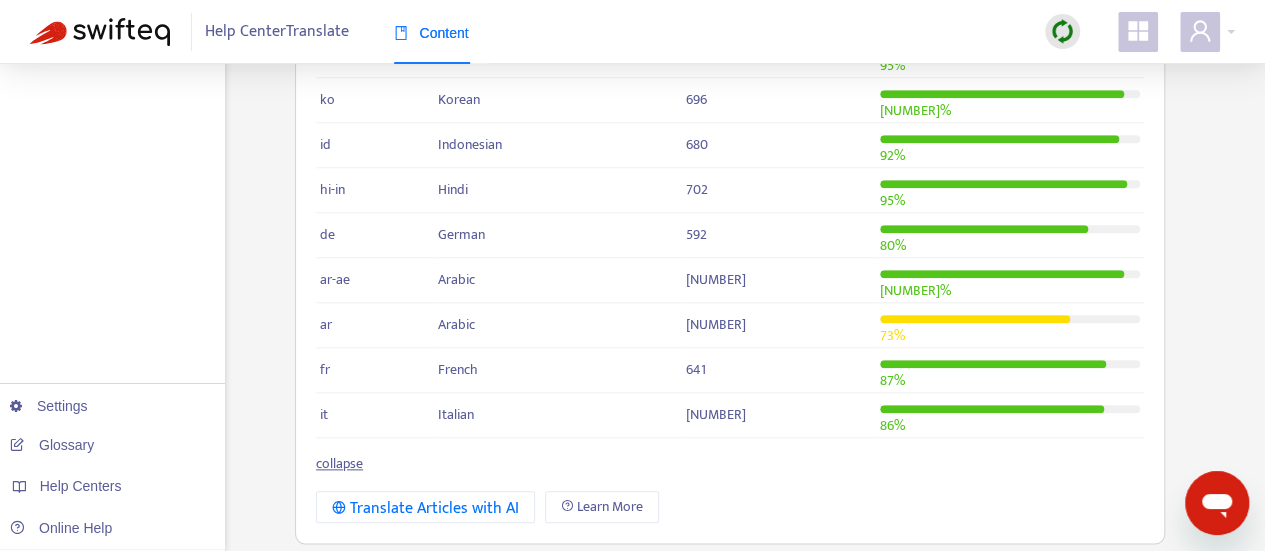 click on "Home Articles Dynamic Content Tasks Default  ( 0 ) Translation  ( 0 ) Broken links  ( 0 ) Assigned to me  ( 0 ) Completed  ( 0 ) All tasks  ( 0 ) Settings Glossary Help Centers Online Help Welcome,  [EMAIL] We ran a quick check on your Help Center and this is what we found [NUMBER]  articles and their translations synced from  Zendesk Your Help Center articles were last synced on  [MONTH] [DAY], [YEAR] [TIME] . We recommend that you run a quick sync to ensure you have the latest changes in Help Center Manager. Run Quick Sync Export Articles [NUMBER]  articles are not translated into all the supported languages Localizing your help center improves customer satisfaction by providing support in their preferred language while also boosting SEO to attract more local traffic and improve visibility. Locale Language # of Articles Translate Ratio  en-us English (USA) [NUMBER] ur Urdu [NUMBER] [PERCENT] % es Spanish [NUMBER] [PERCENT] % vi Vietnamese [NUMBER] [PERCENT] % zh-tw Chinese (Traditional) [NUMBER] [PERCENT] % zh-cn Chinese (Simplified) [NUMBER] [PERCENT] % th Thai [NUMBER] [PERCENT] % [NUMBER]" at bounding box center [632, -118] 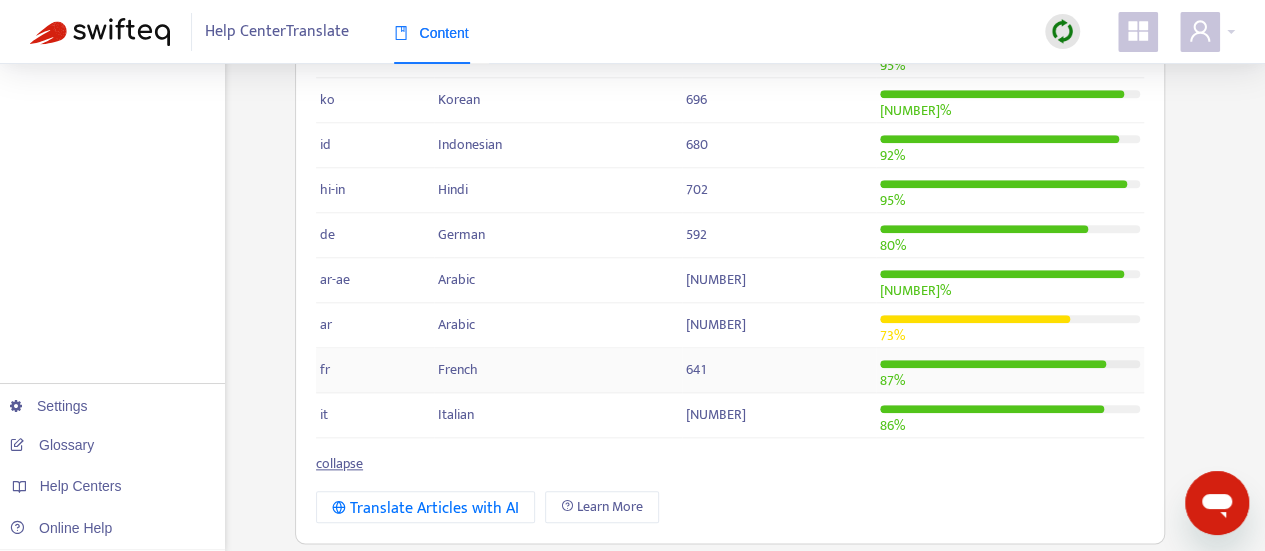 click on "French" at bounding box center (458, 369) 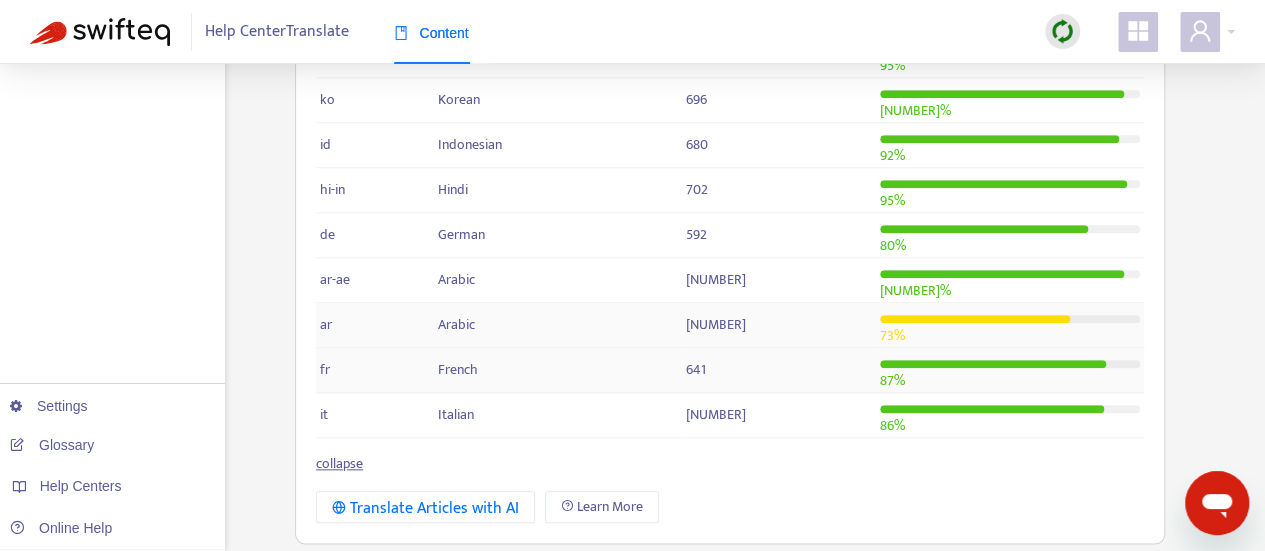 click on "Arabic" at bounding box center (558, 325) 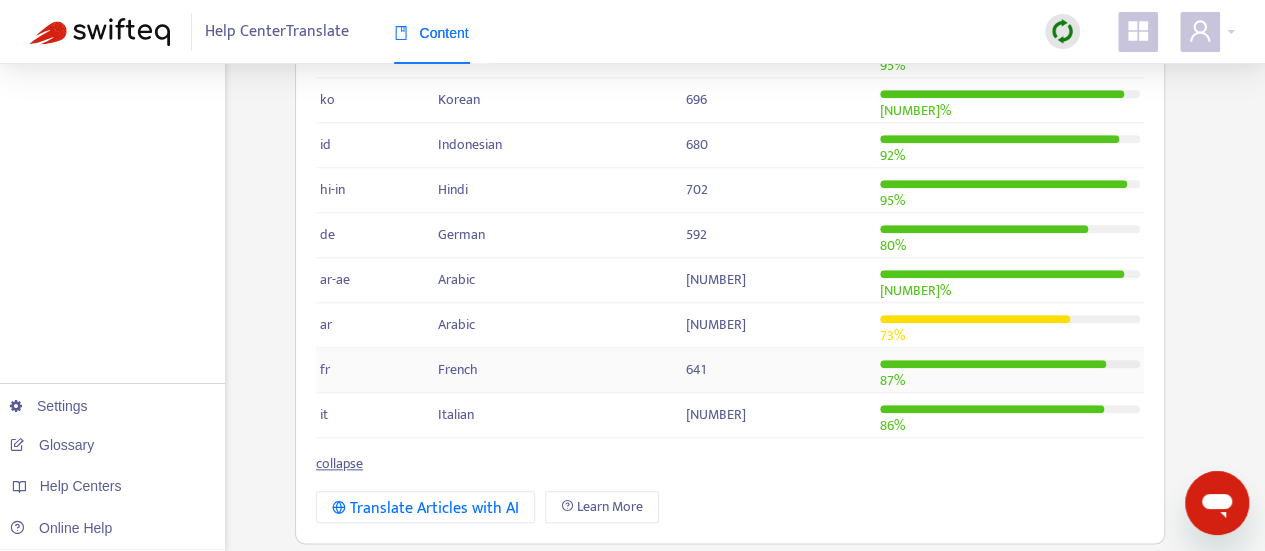 click on "French" at bounding box center (558, 370) 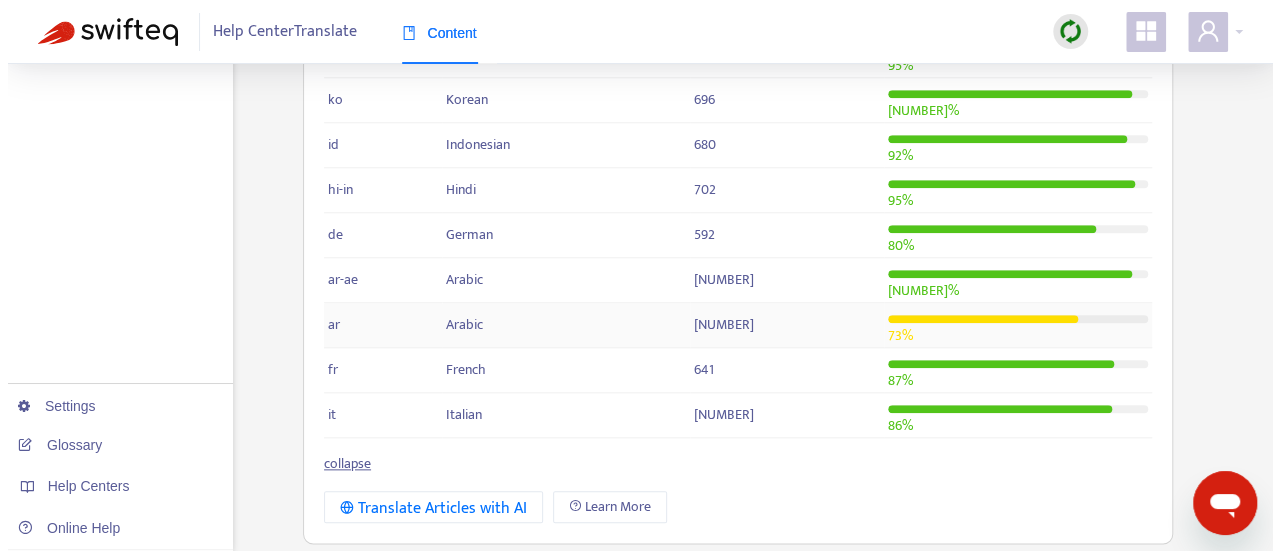scroll, scrollTop: 888, scrollLeft: 0, axis: vertical 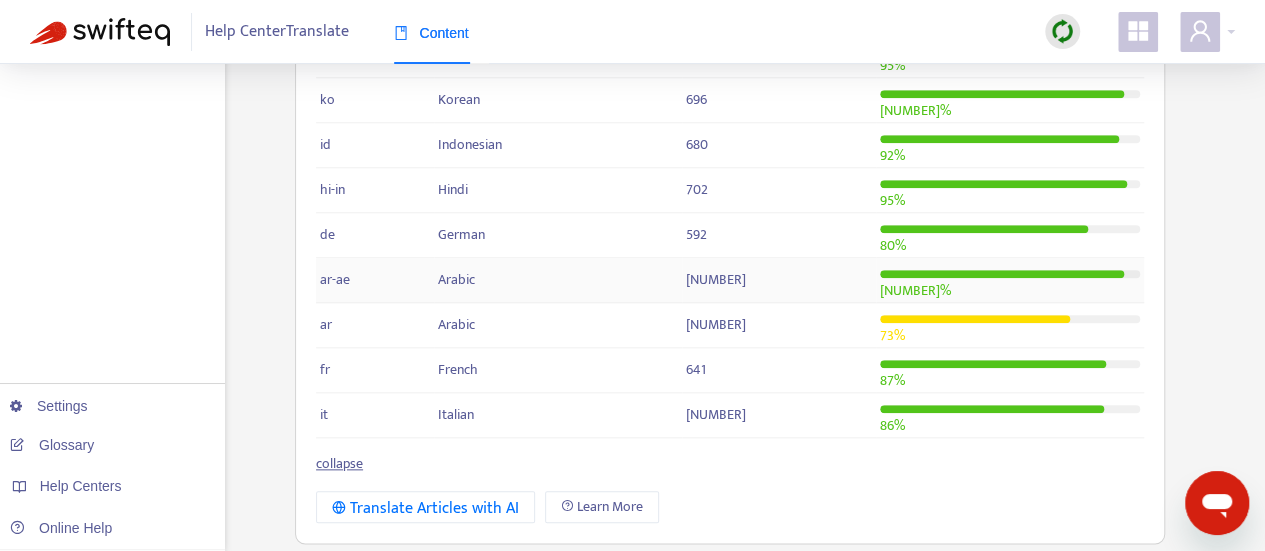 drag, startPoint x: 712, startPoint y: 3, endPoint x: 598, endPoint y: 289, distance: 307.8831 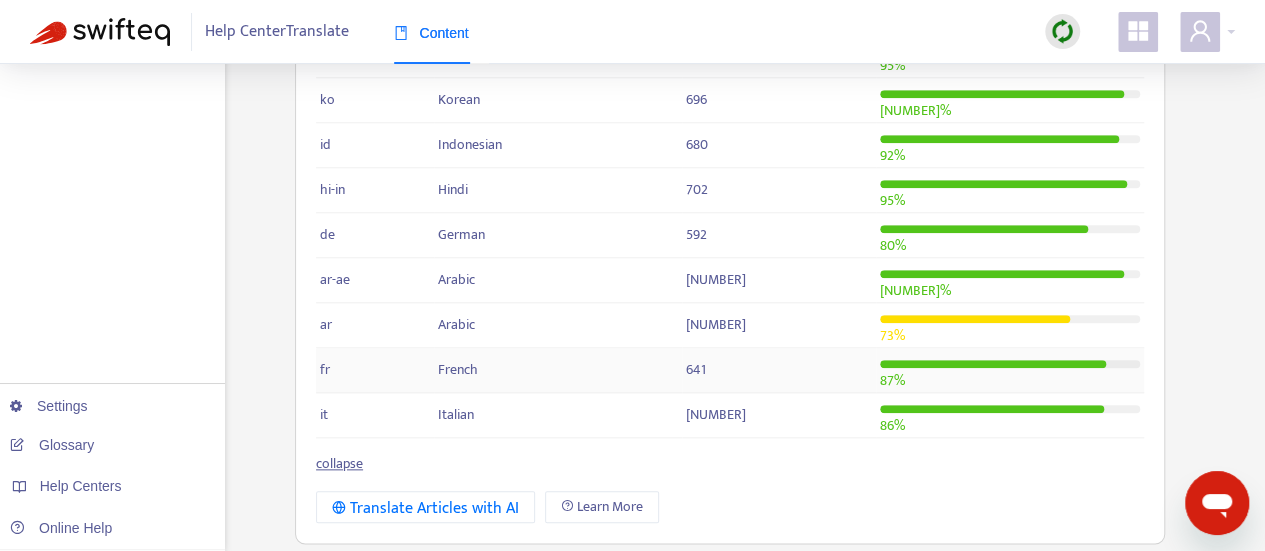 click on "French" at bounding box center (558, 370) 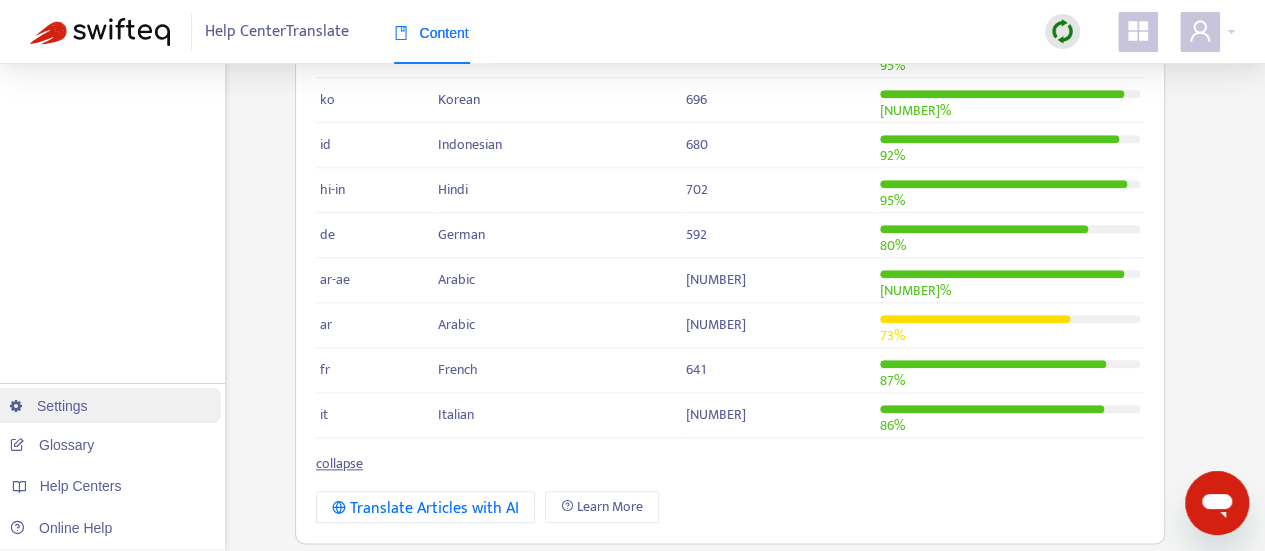 click on "Settings" at bounding box center (49, 406) 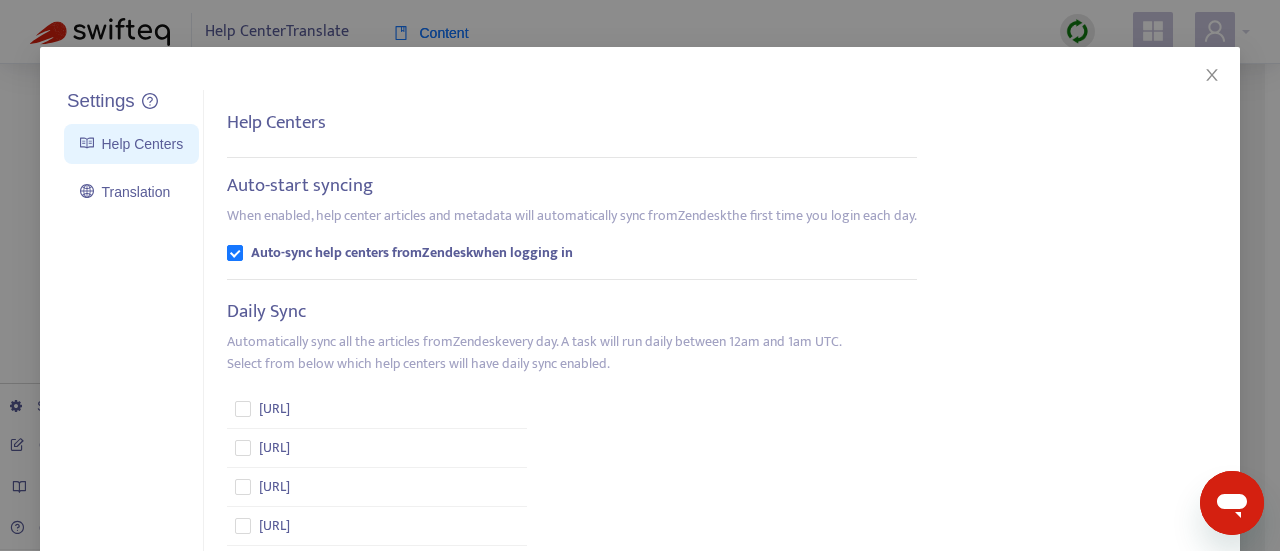 scroll, scrollTop: 54, scrollLeft: 0, axis: vertical 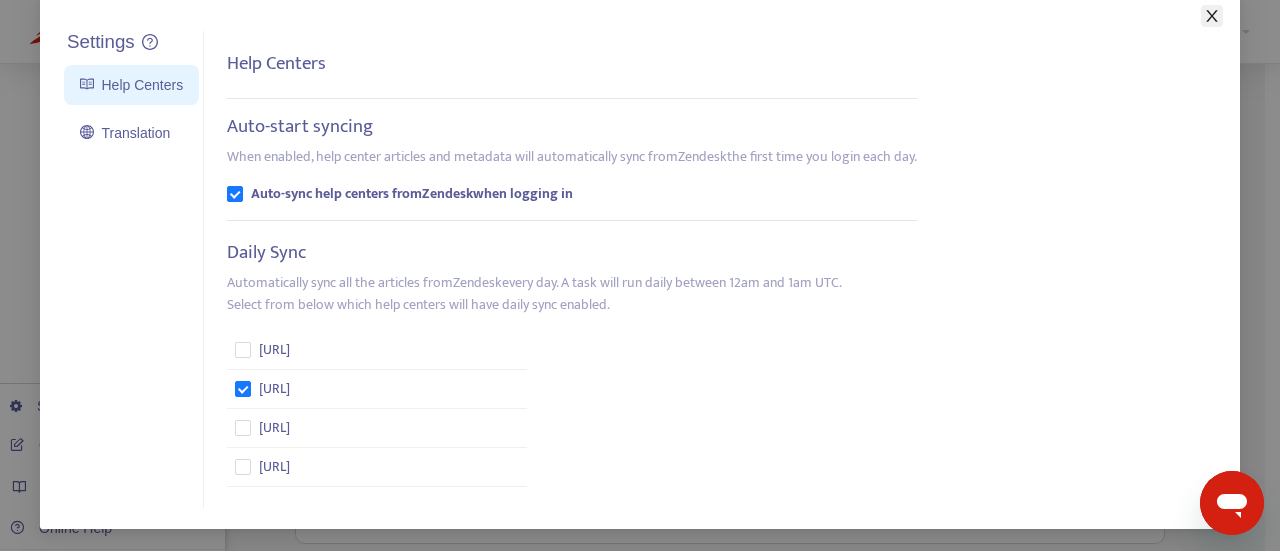 click 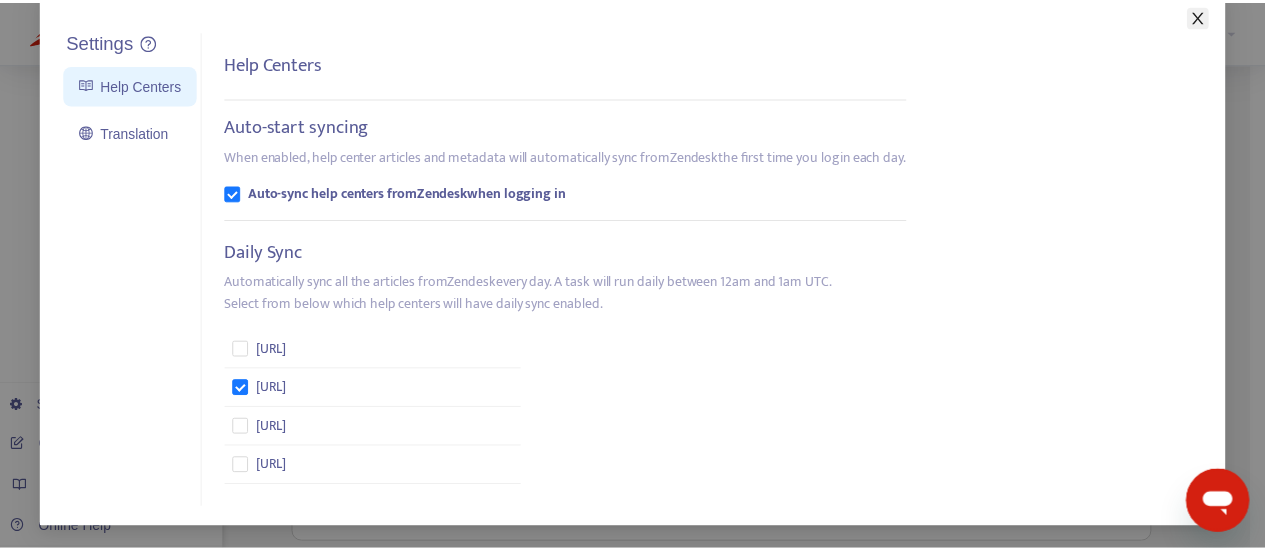 scroll, scrollTop: 12, scrollLeft: 0, axis: vertical 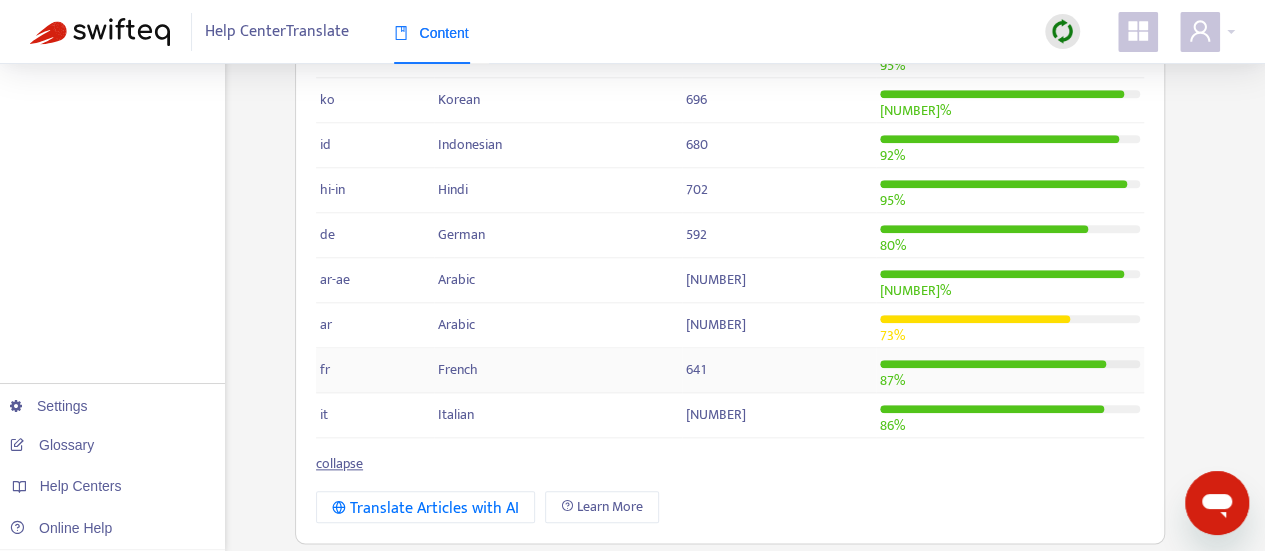click on "fr" at bounding box center [375, 370] 